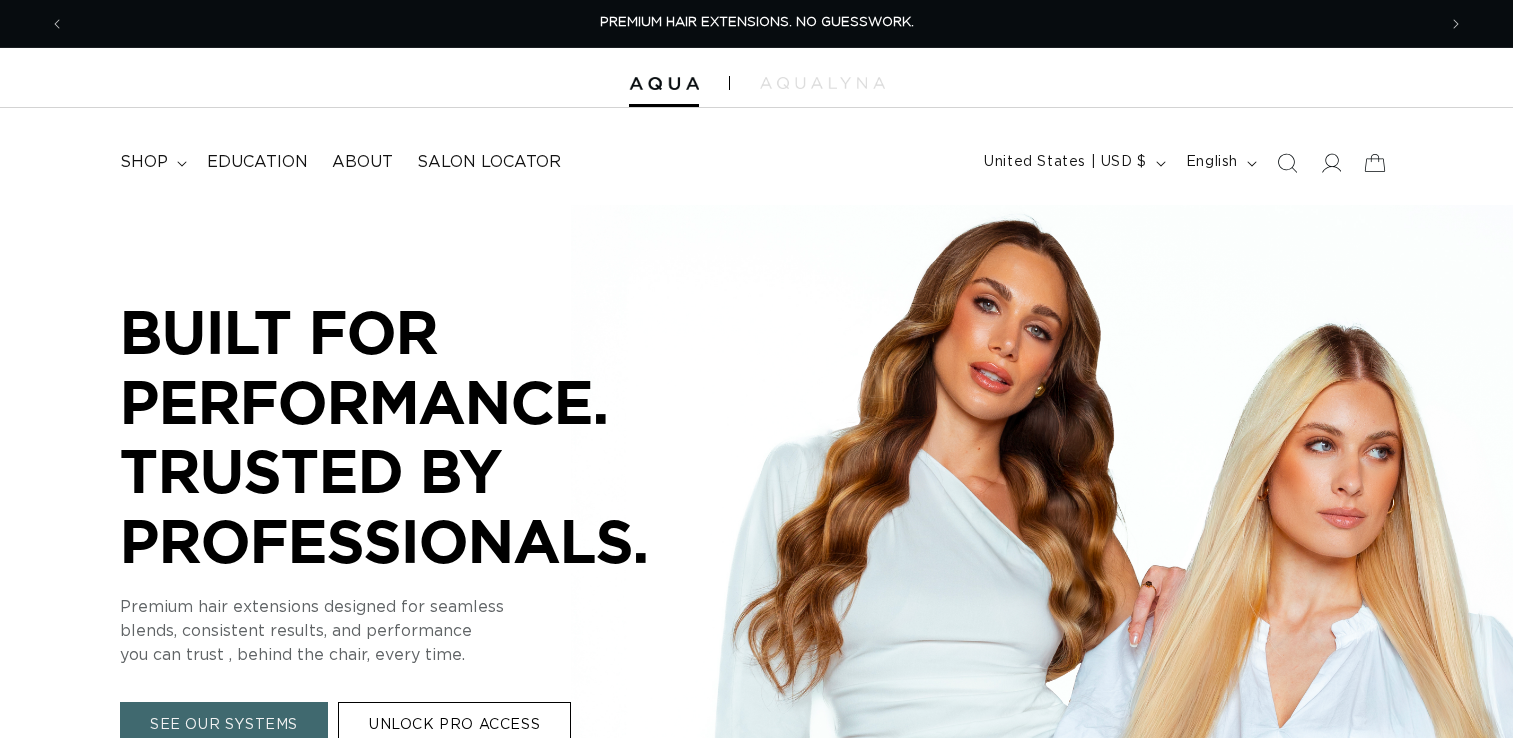 scroll, scrollTop: 0, scrollLeft: 0, axis: both 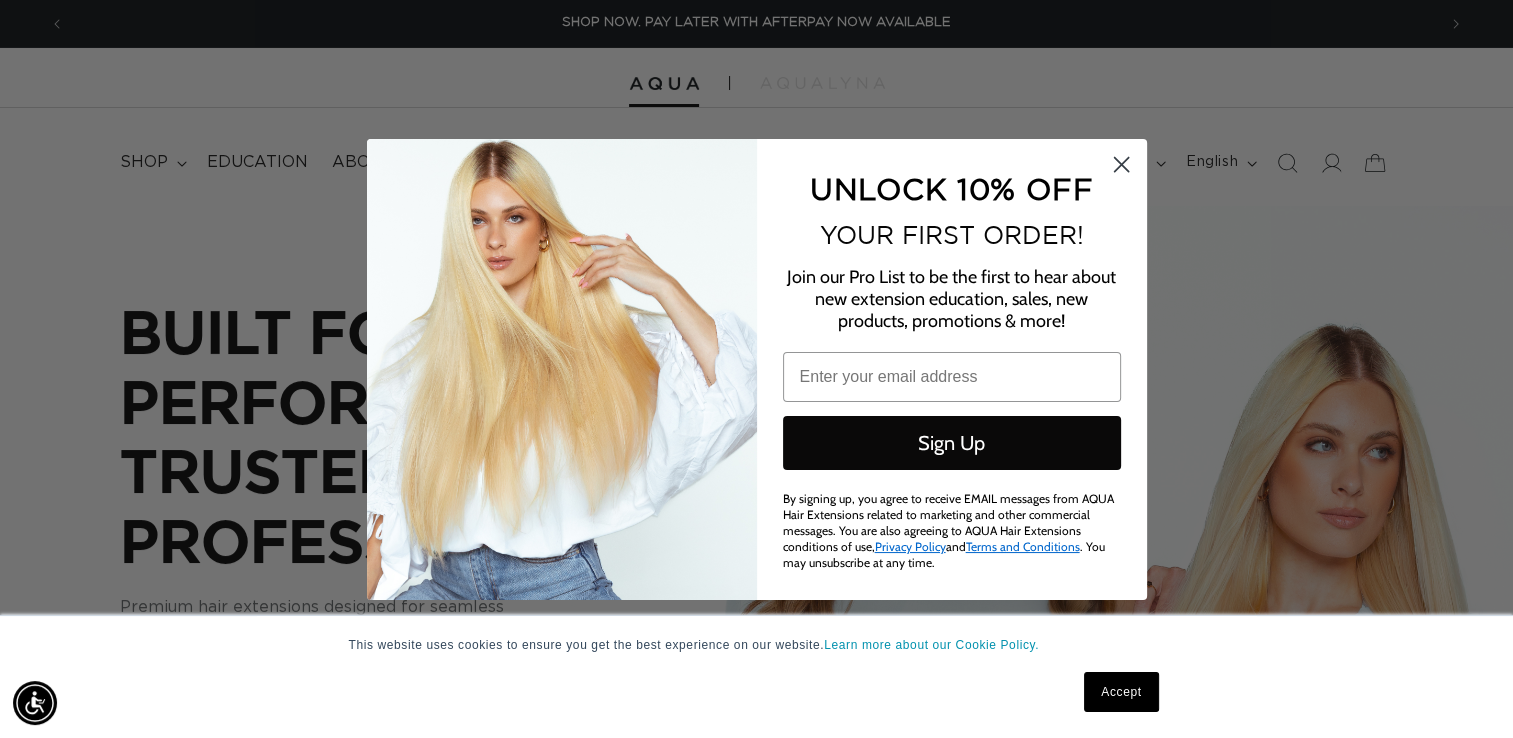 click 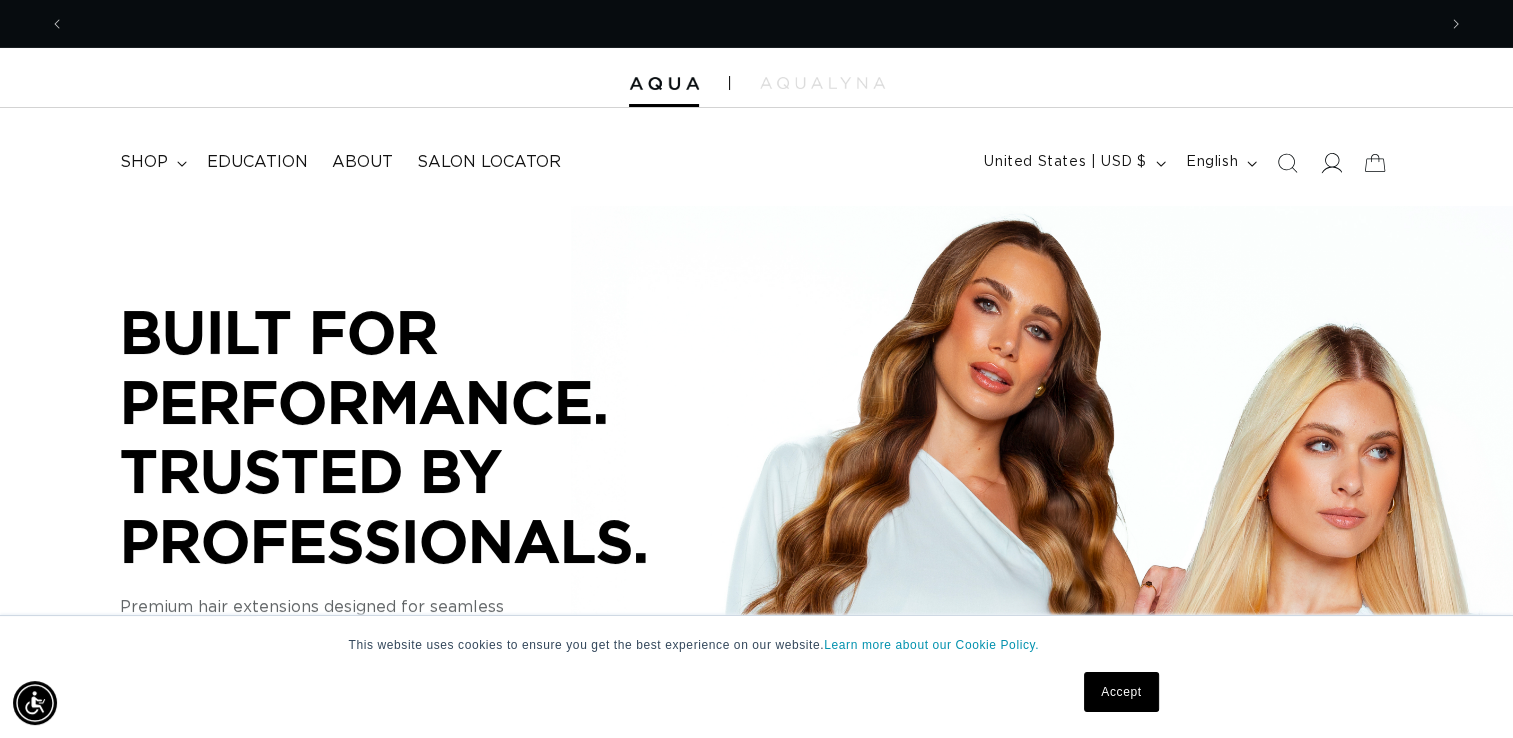 scroll, scrollTop: 0, scrollLeft: 2741, axis: horizontal 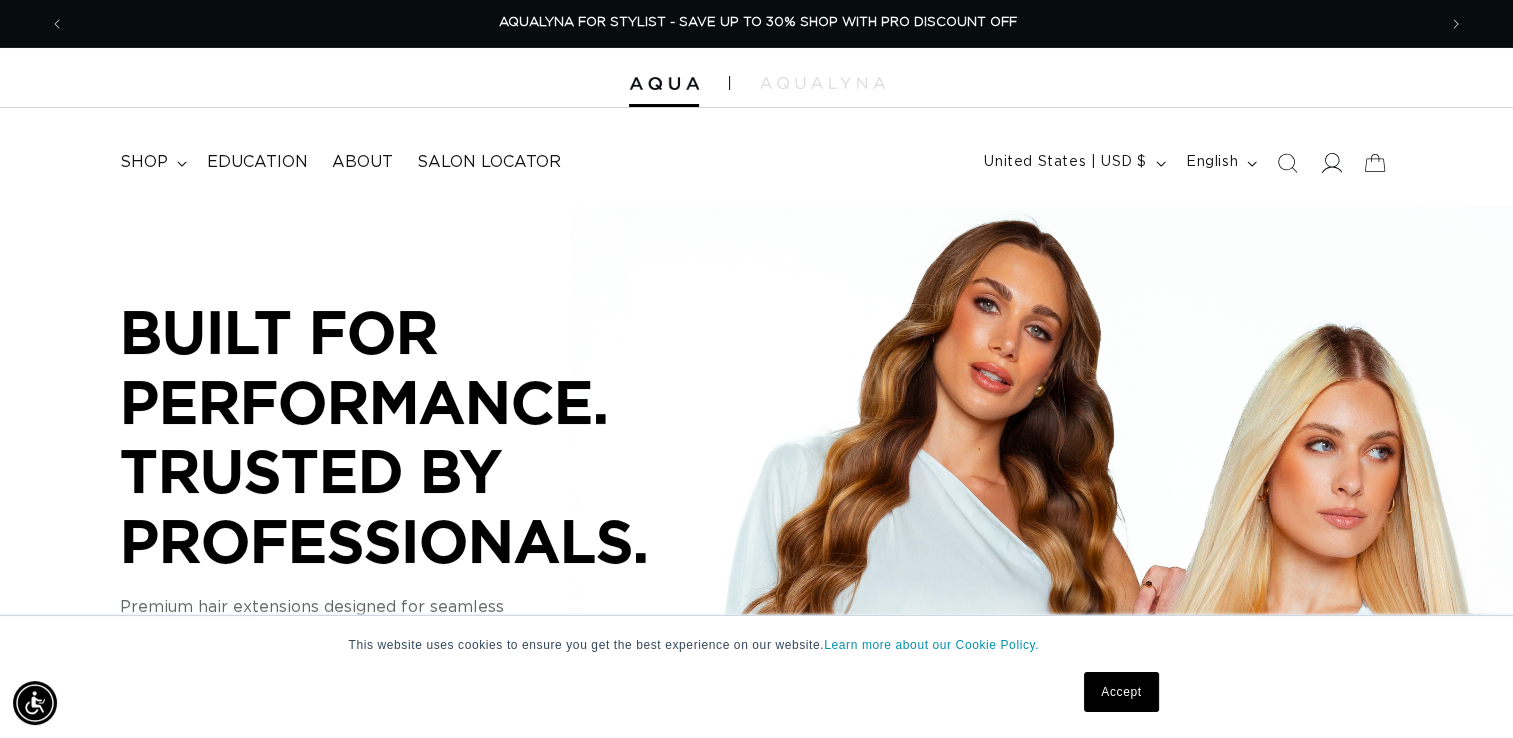 click 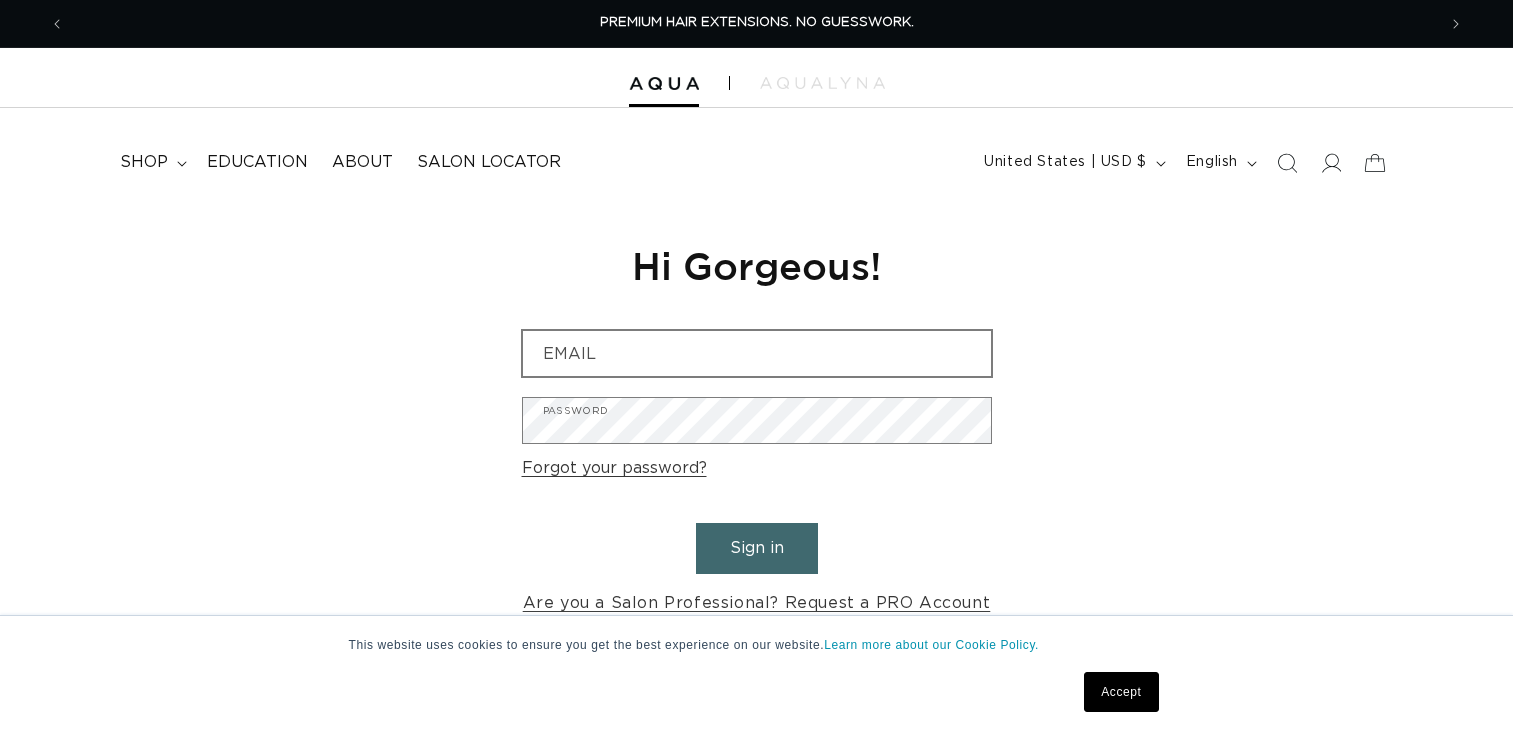 click on "Email" at bounding box center (757, 353) 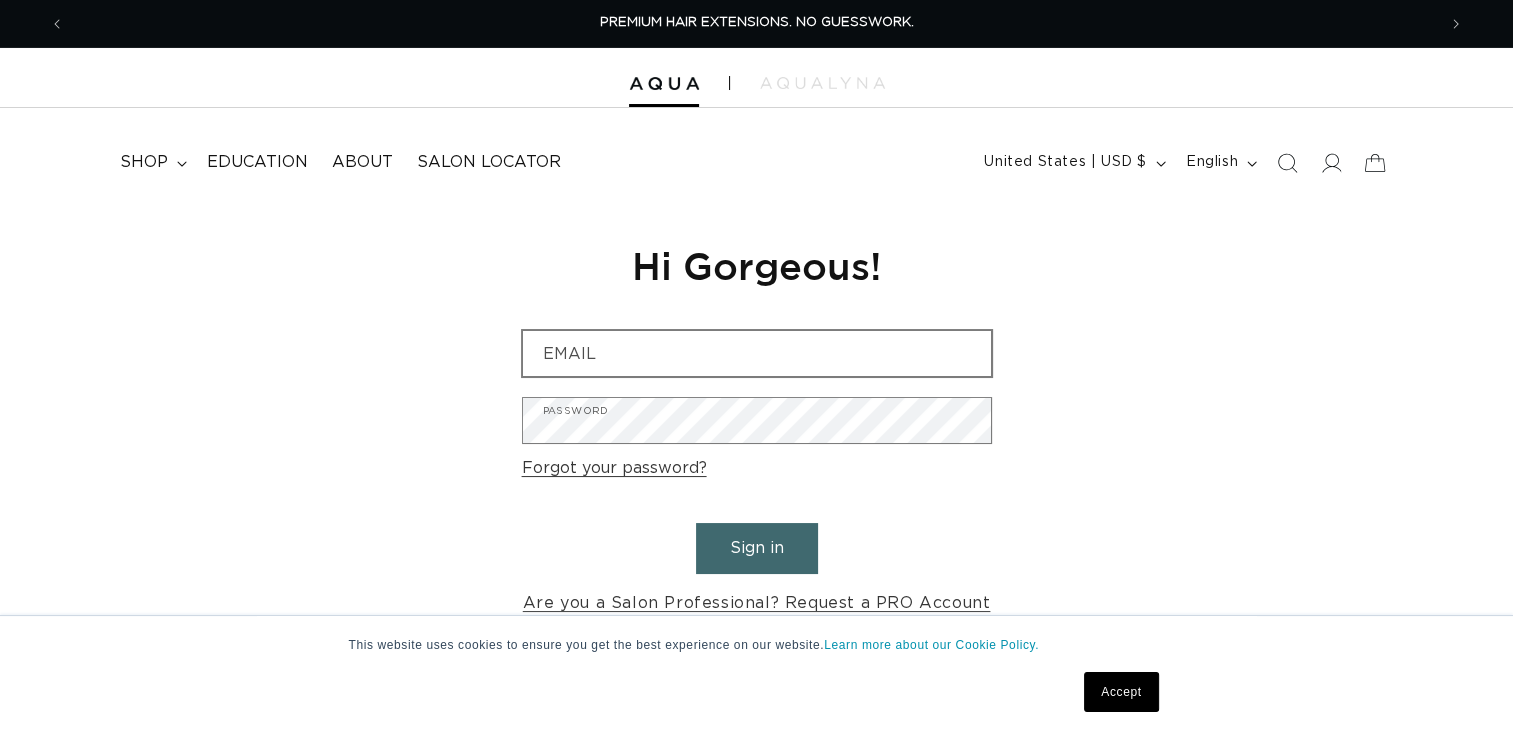 scroll, scrollTop: 0, scrollLeft: 0, axis: both 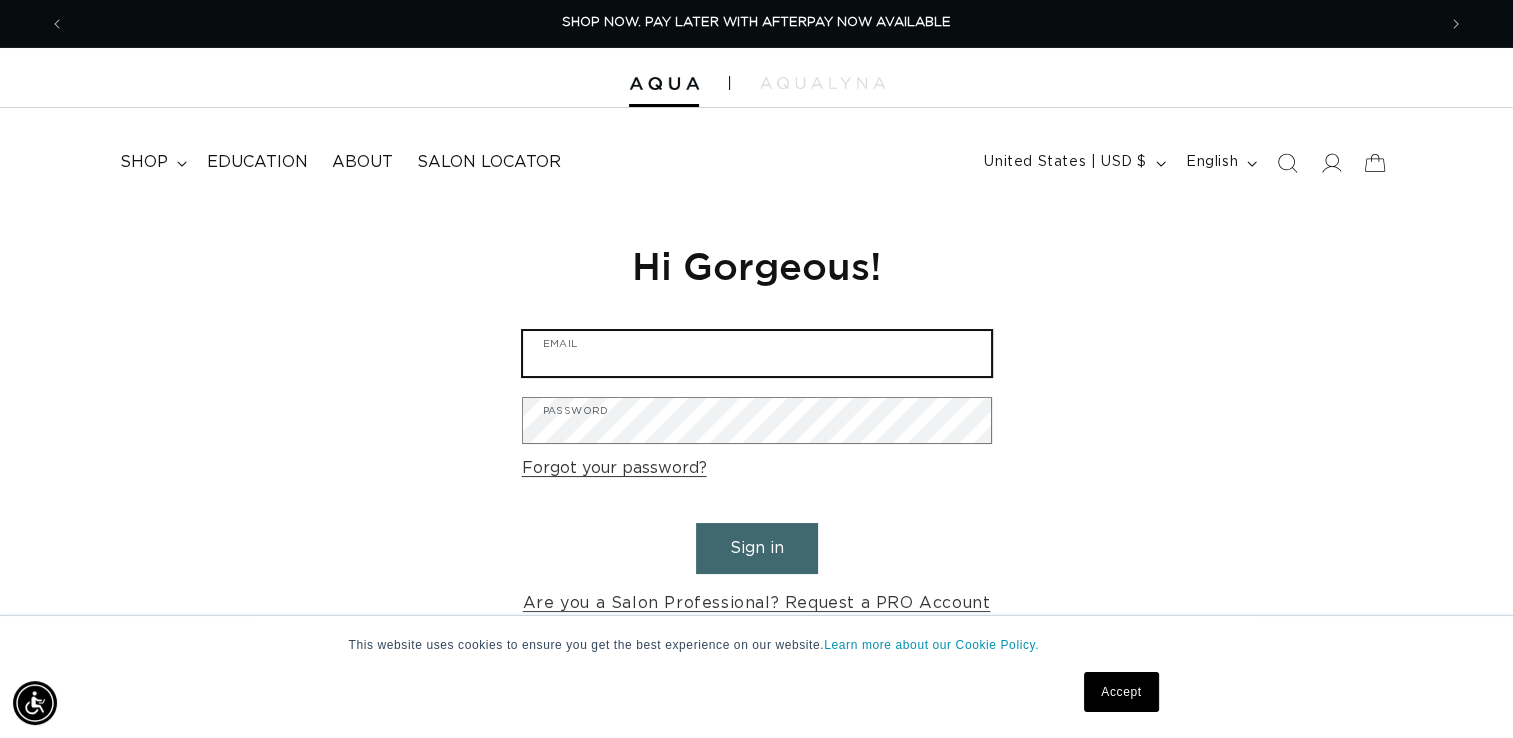 click on "Email" at bounding box center (757, 353) 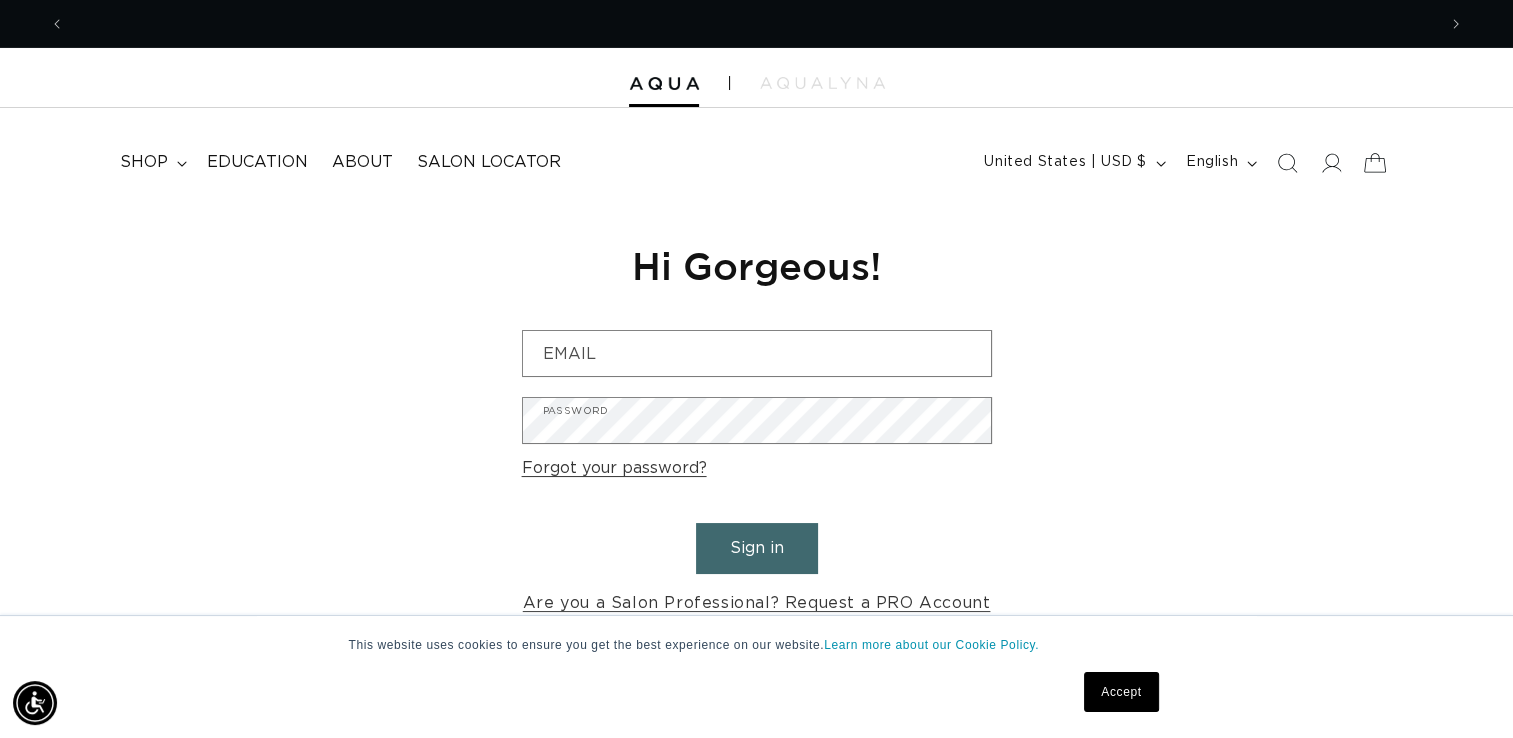 scroll, scrollTop: 0, scrollLeft: 0, axis: both 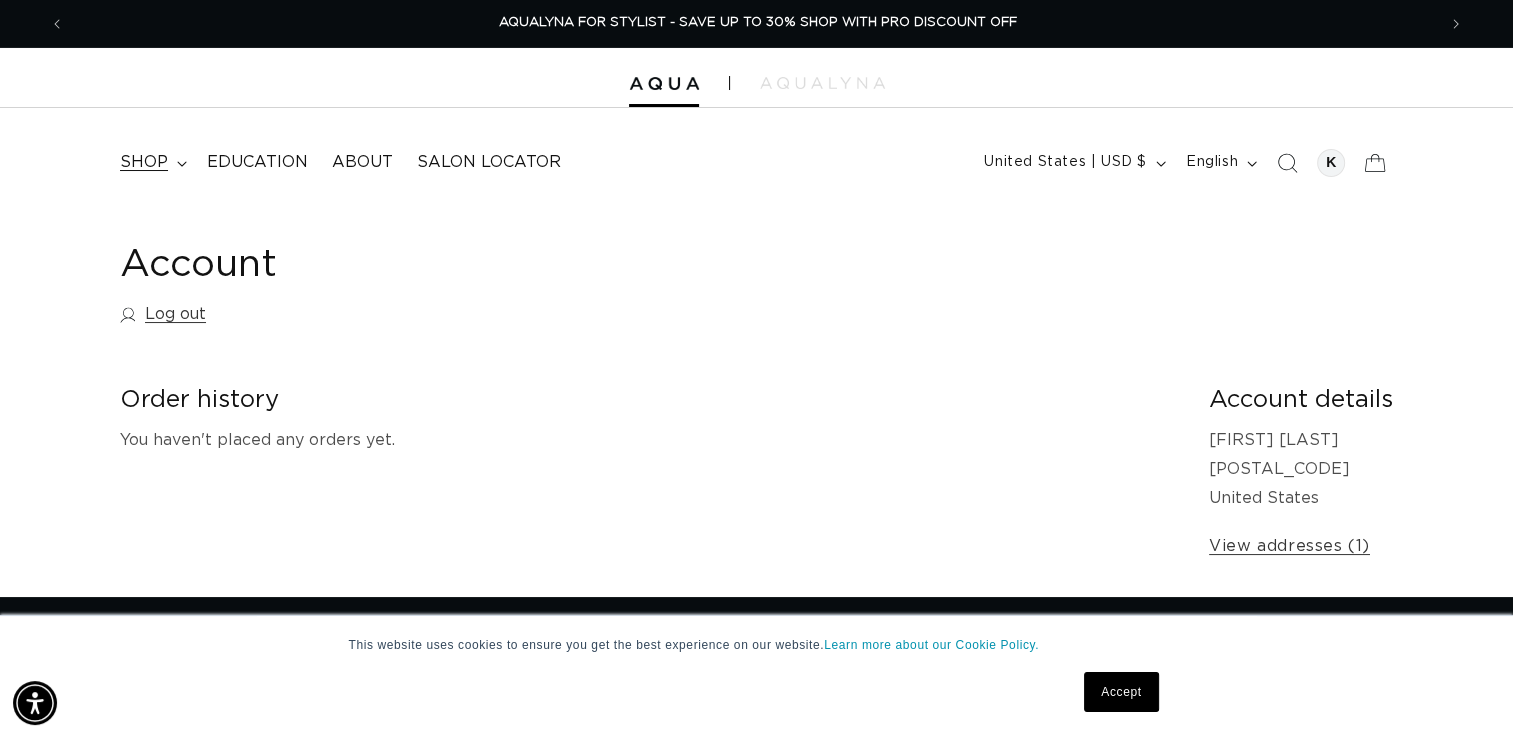 click on "shop" at bounding box center [151, 162] 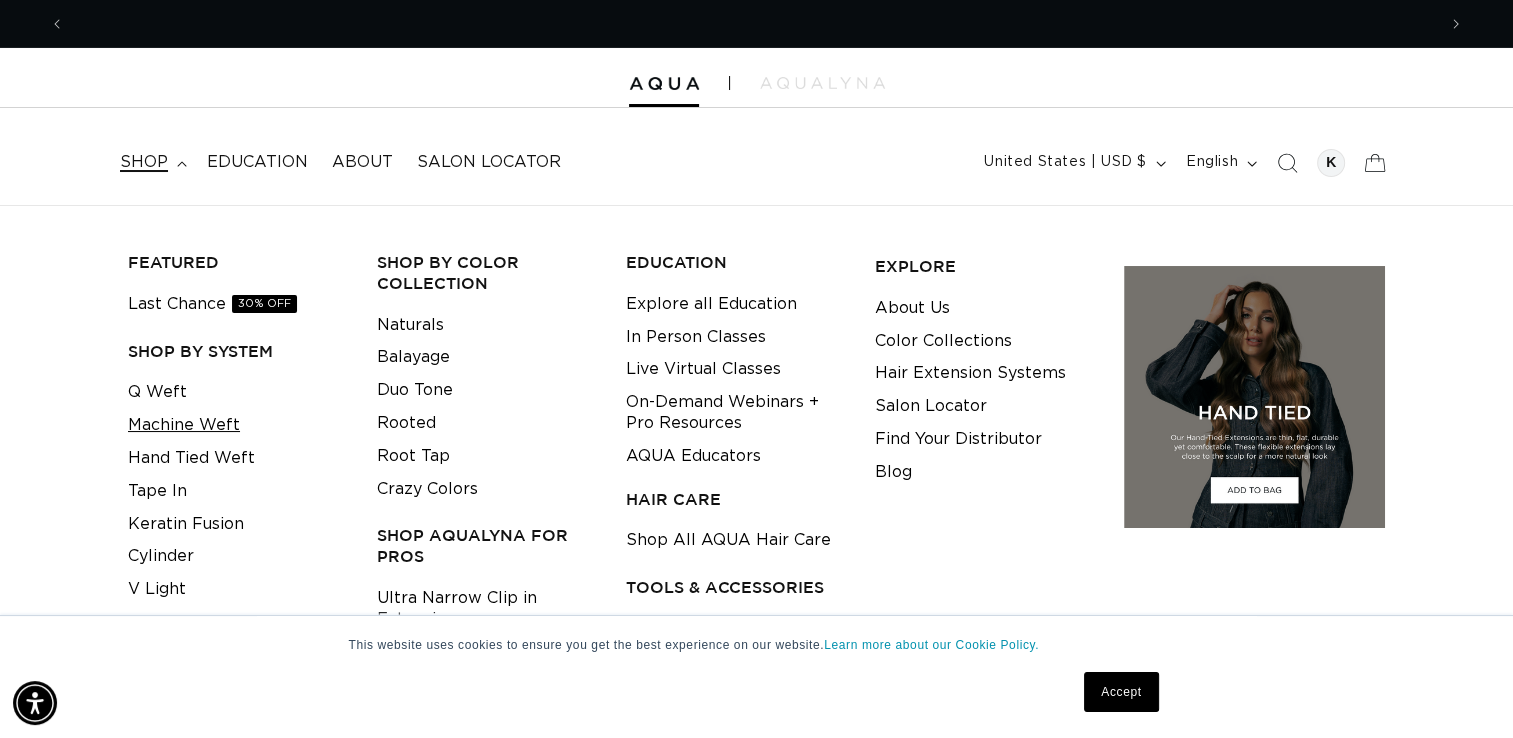 scroll, scrollTop: 0, scrollLeft: 2741, axis: horizontal 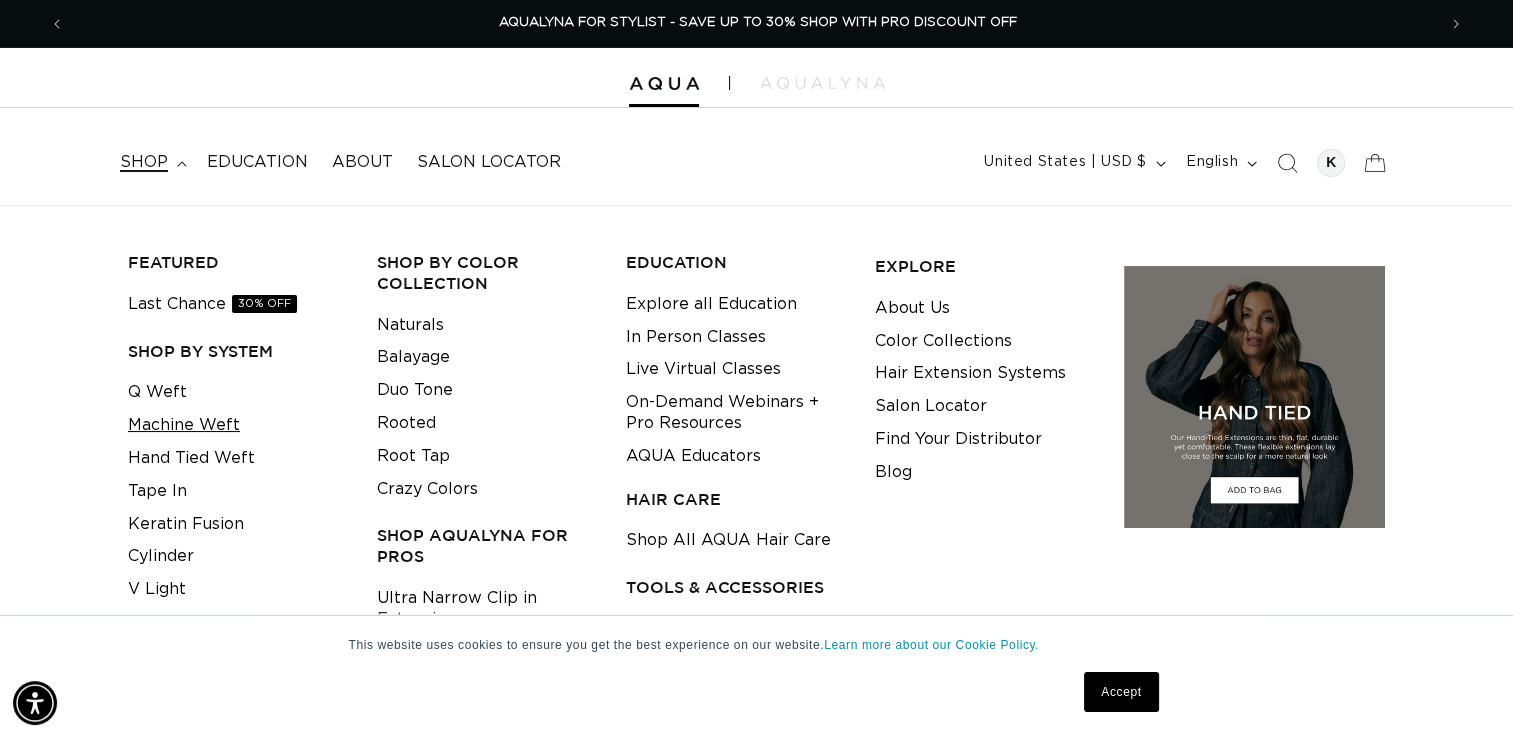 click on "Machine Weft" at bounding box center (184, 425) 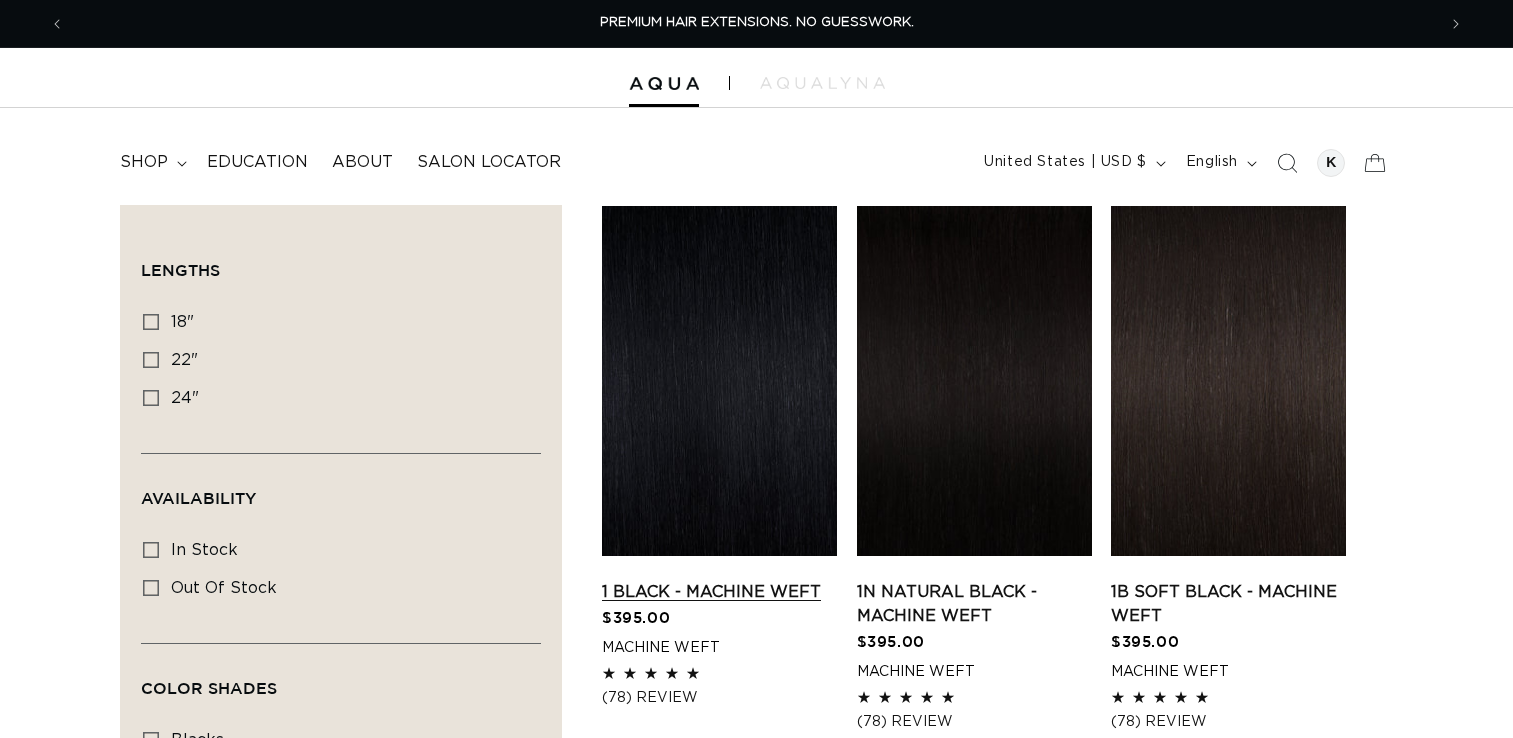 scroll, scrollTop: 0, scrollLeft: 0, axis: both 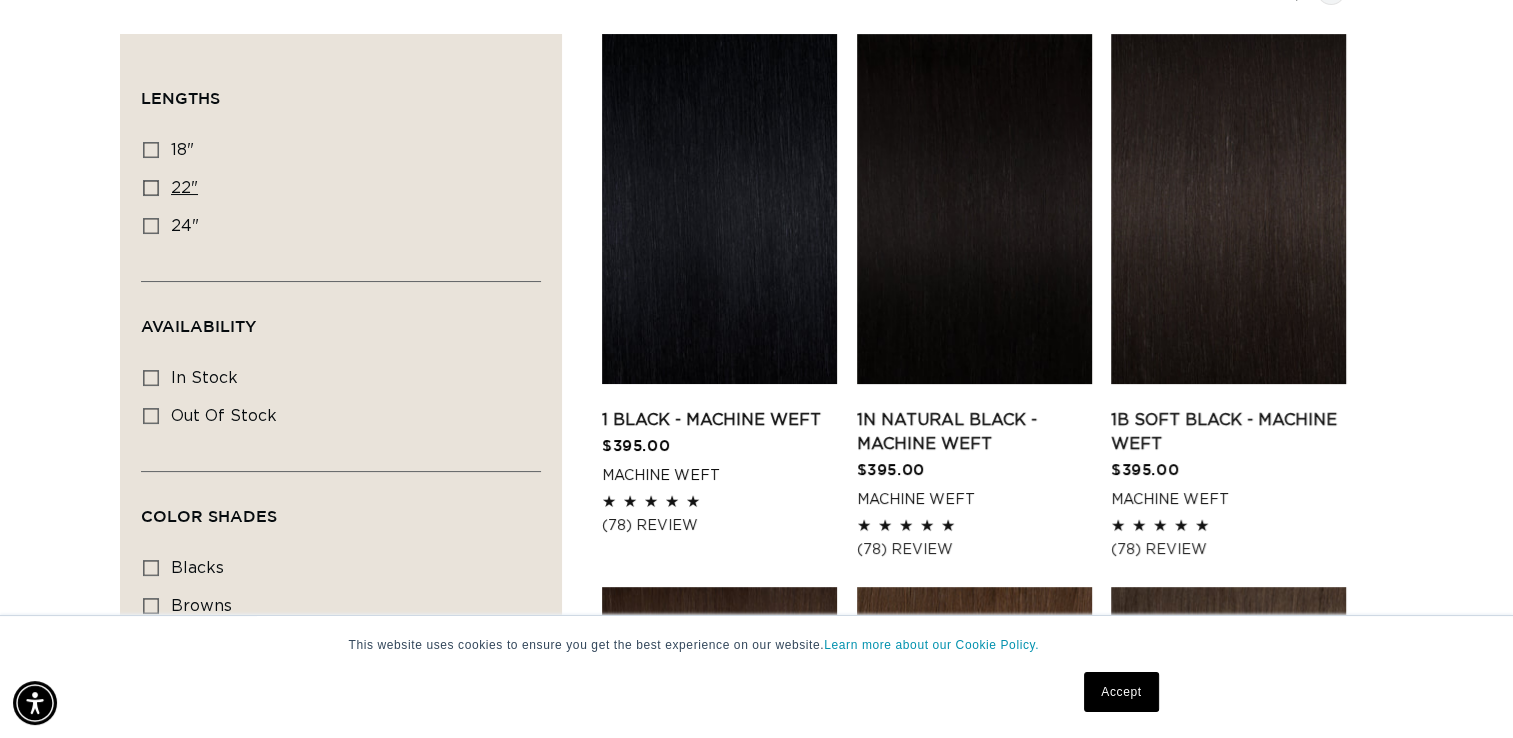 click 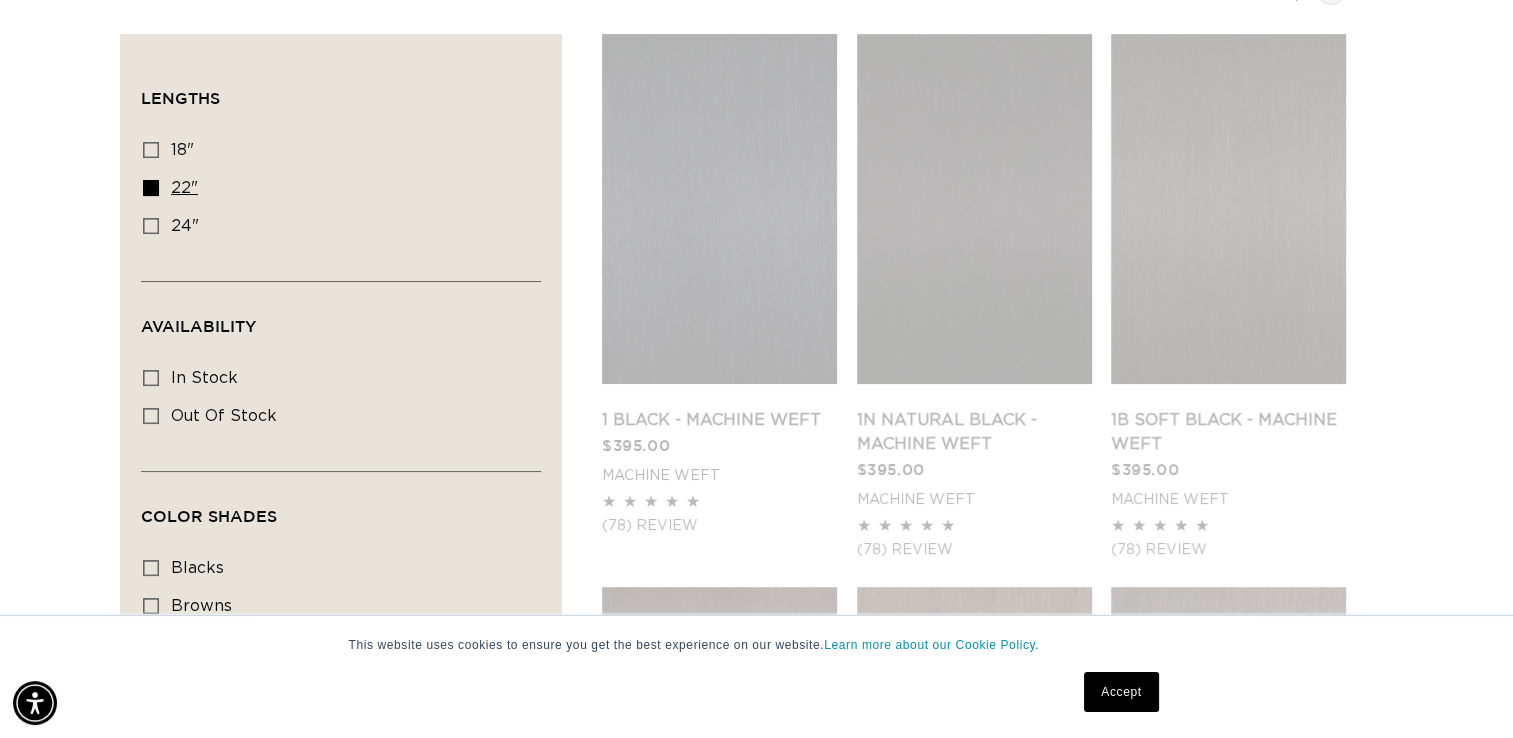 scroll, scrollTop: 0, scrollLeft: 0, axis: both 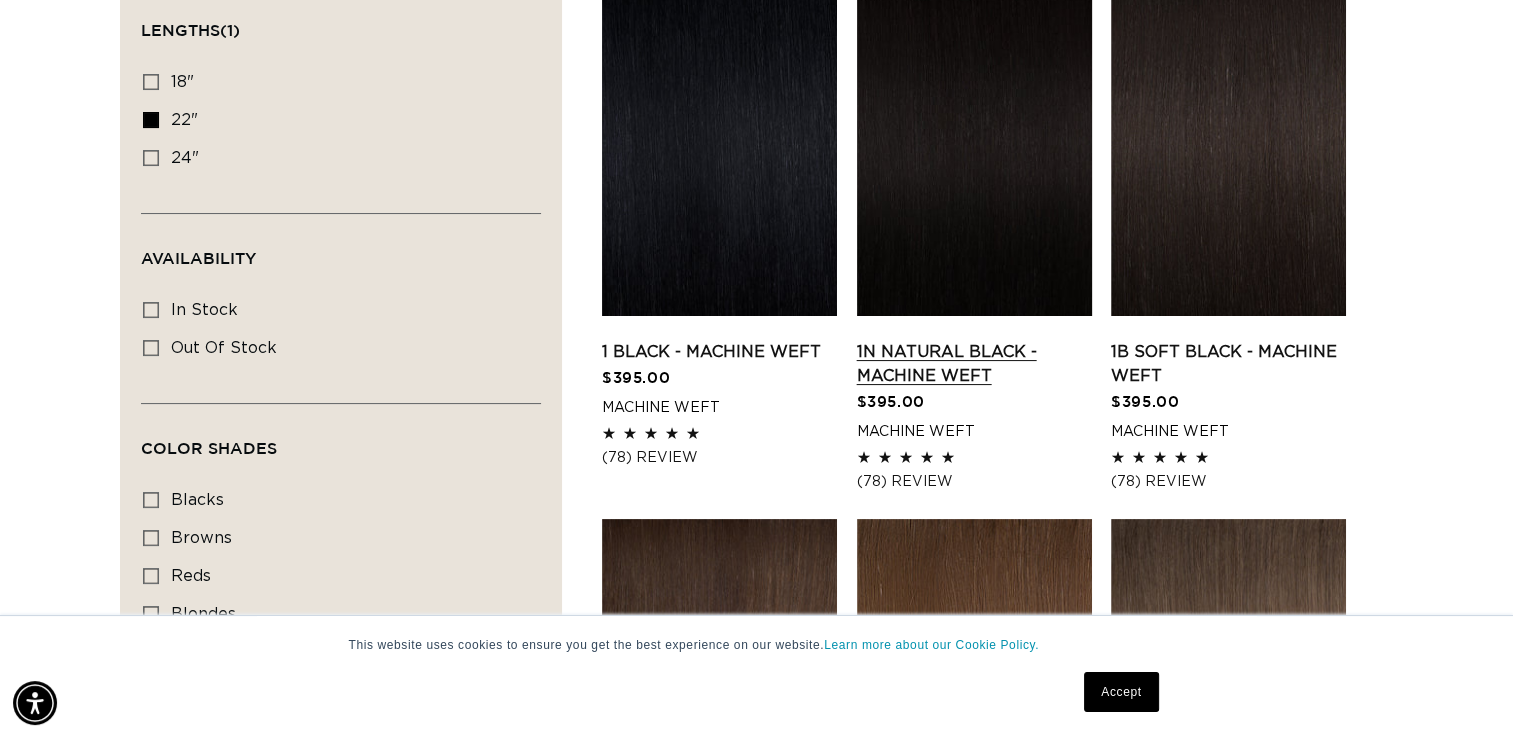 click on "1N Natural Black - Machine Weft" at bounding box center [974, 364] 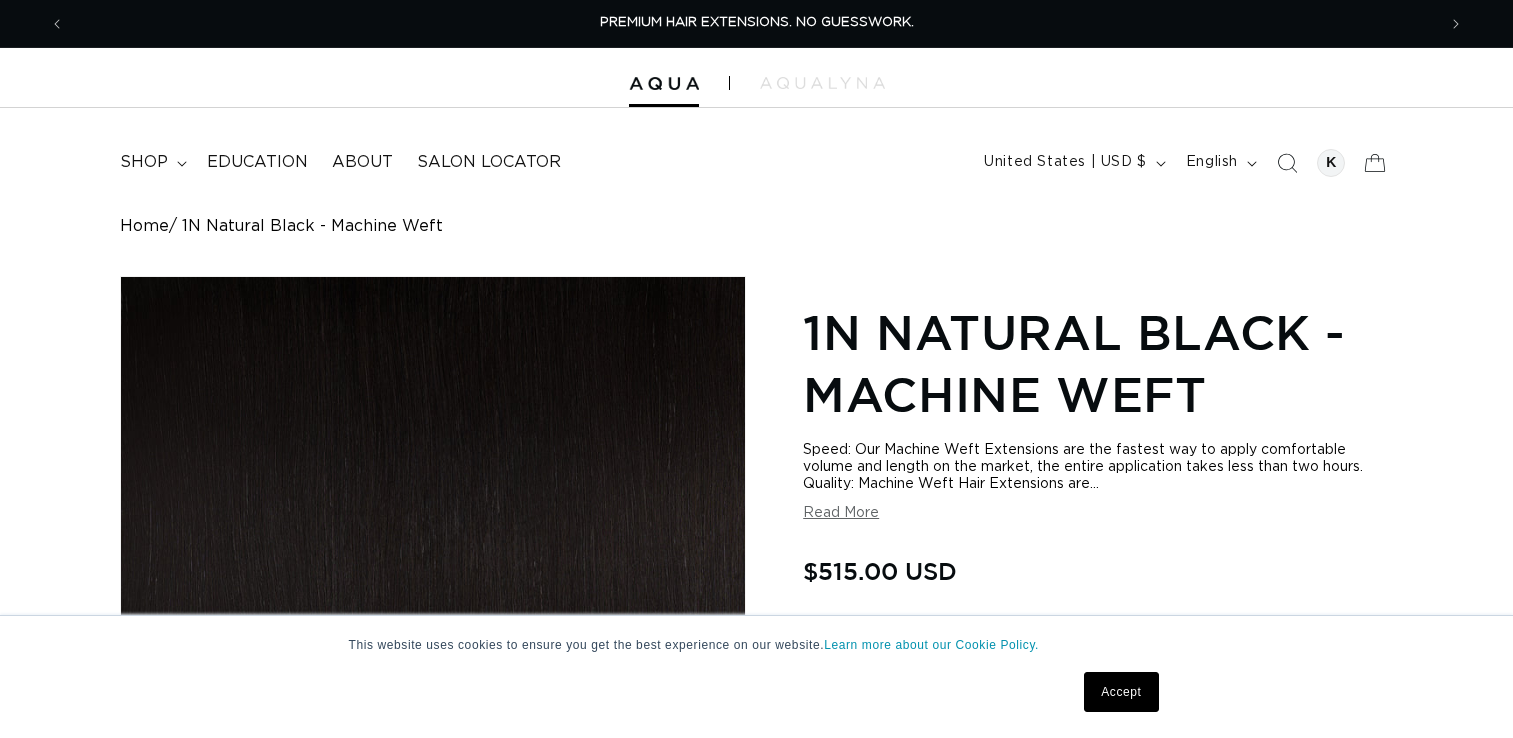 scroll, scrollTop: 0, scrollLeft: 0, axis: both 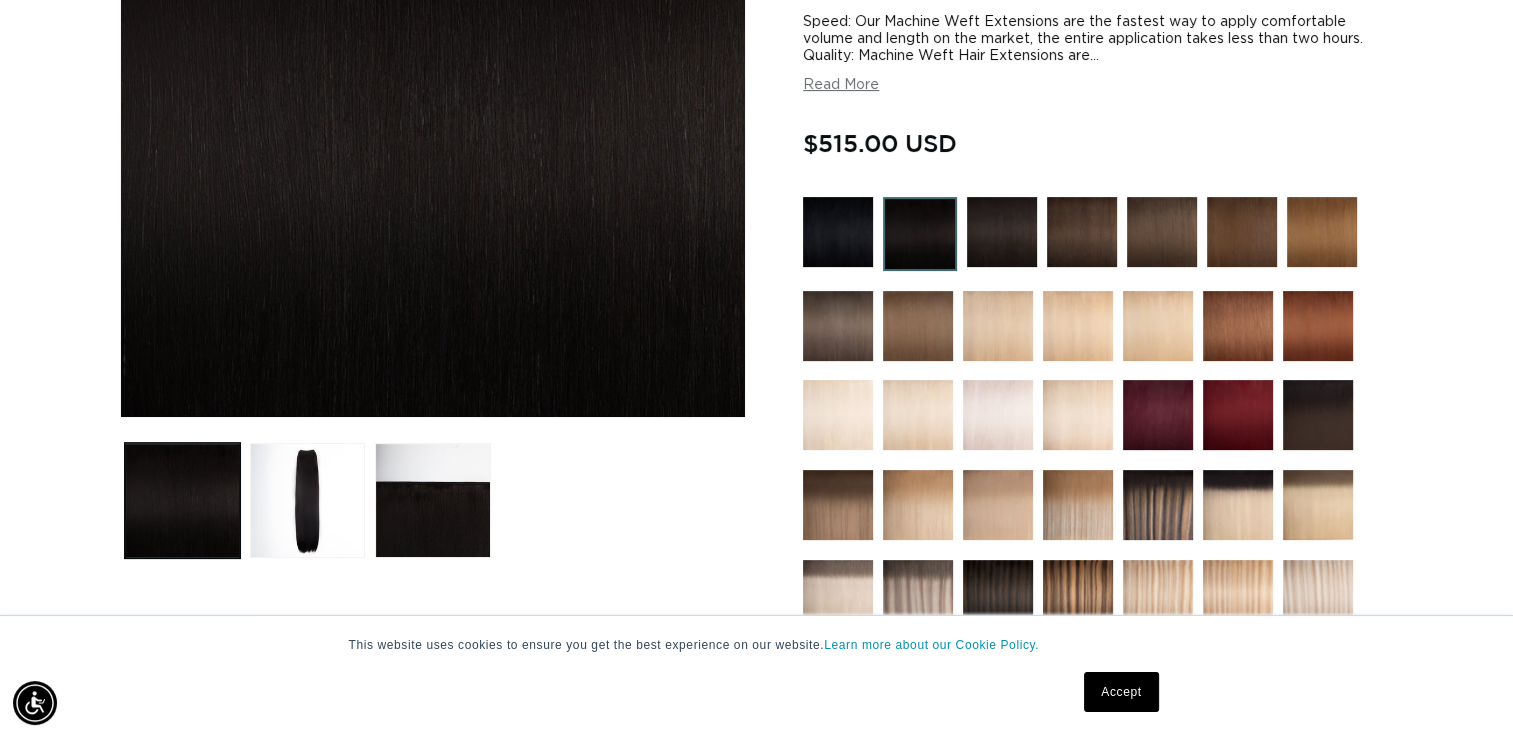 click at bounding box center (1002, 232) 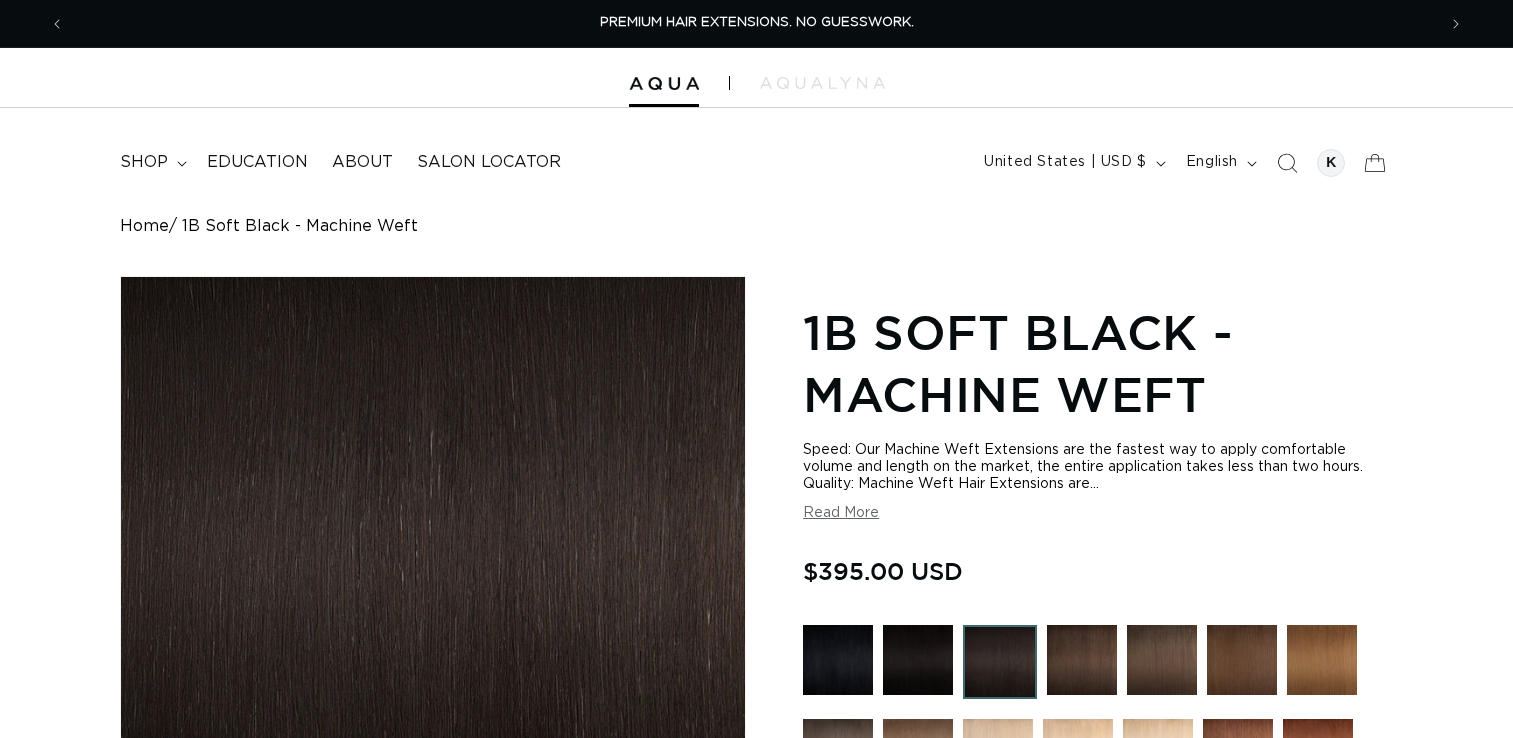 scroll, scrollTop: 0, scrollLeft: 0, axis: both 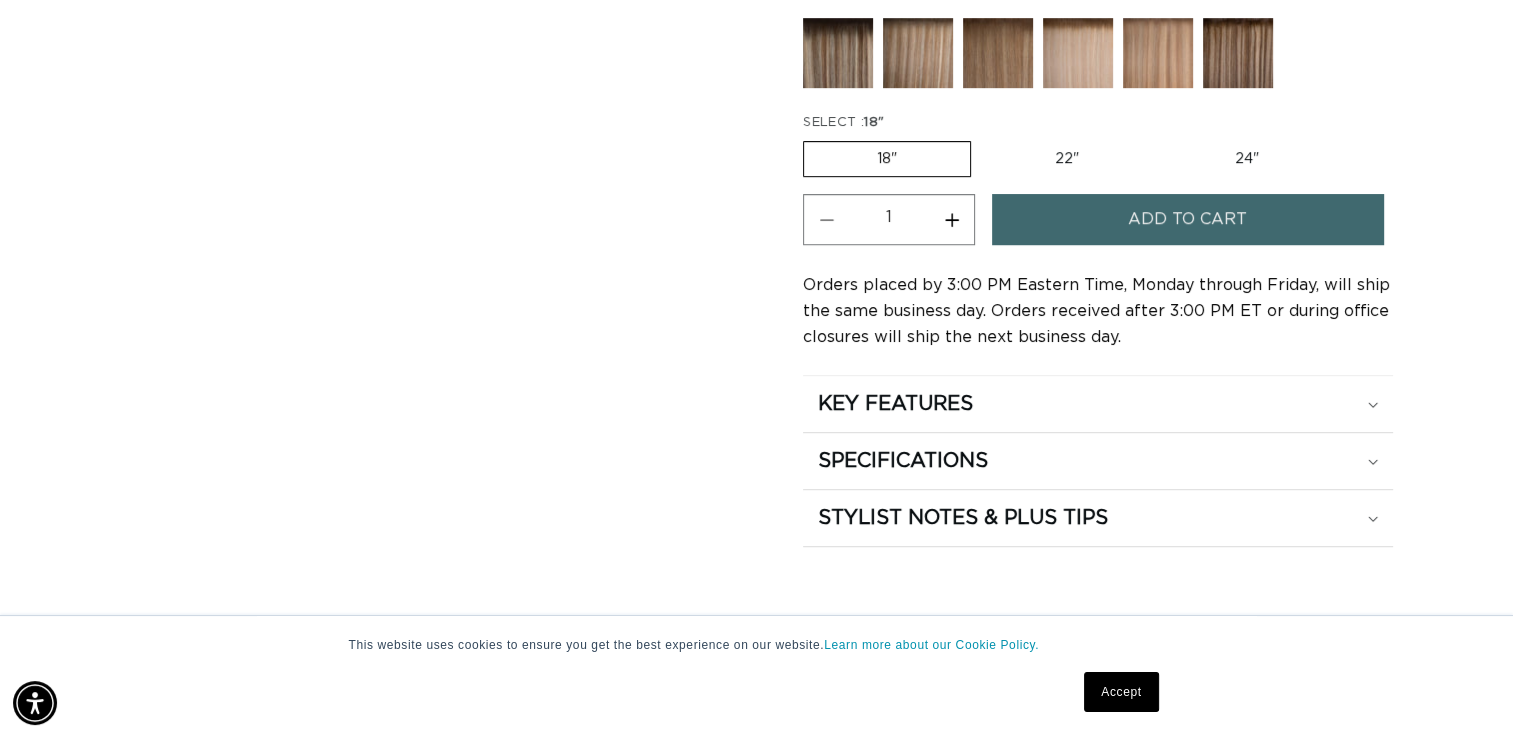 click on "22" Variant sold out or unavailable" at bounding box center (1067, 159) 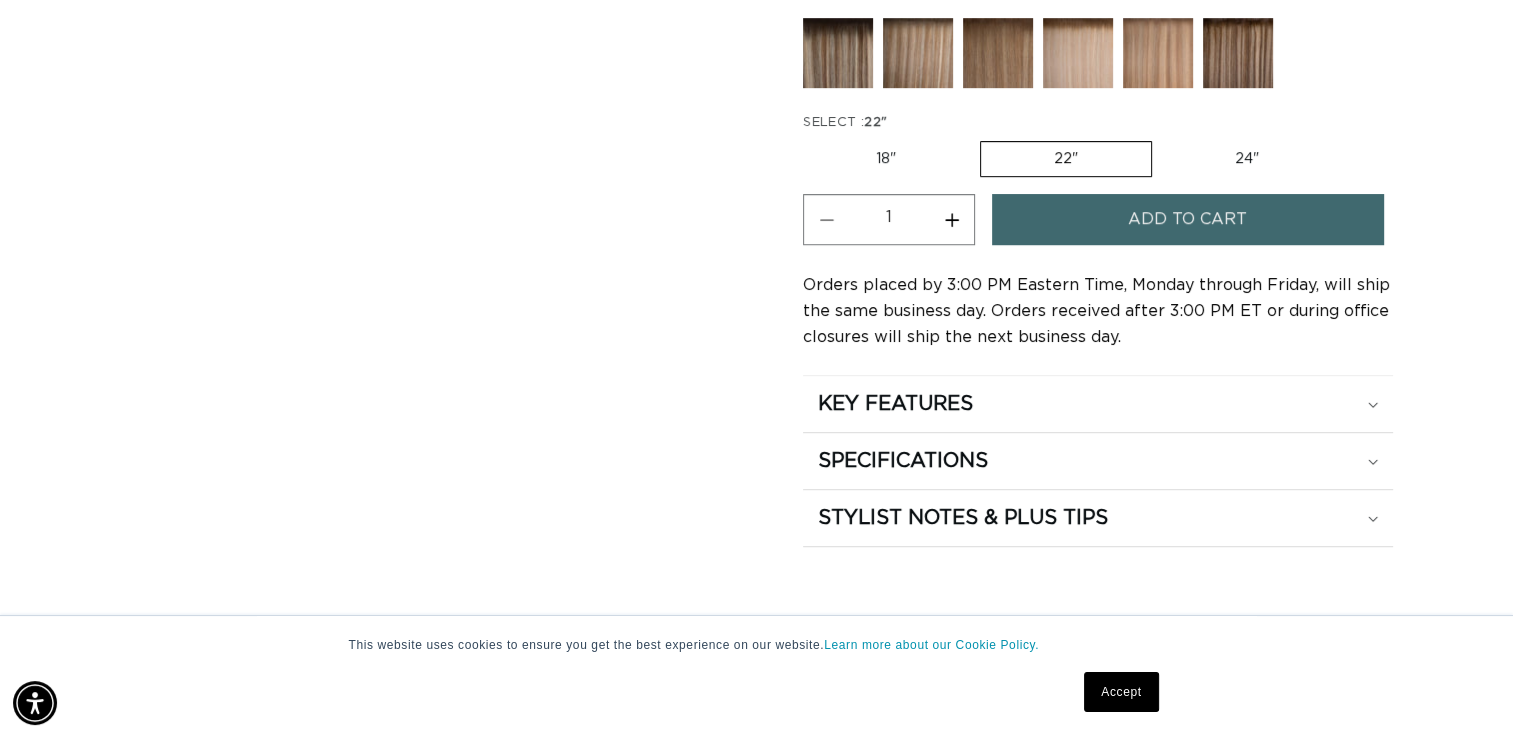 scroll, scrollTop: 0, scrollLeft: 1371, axis: horizontal 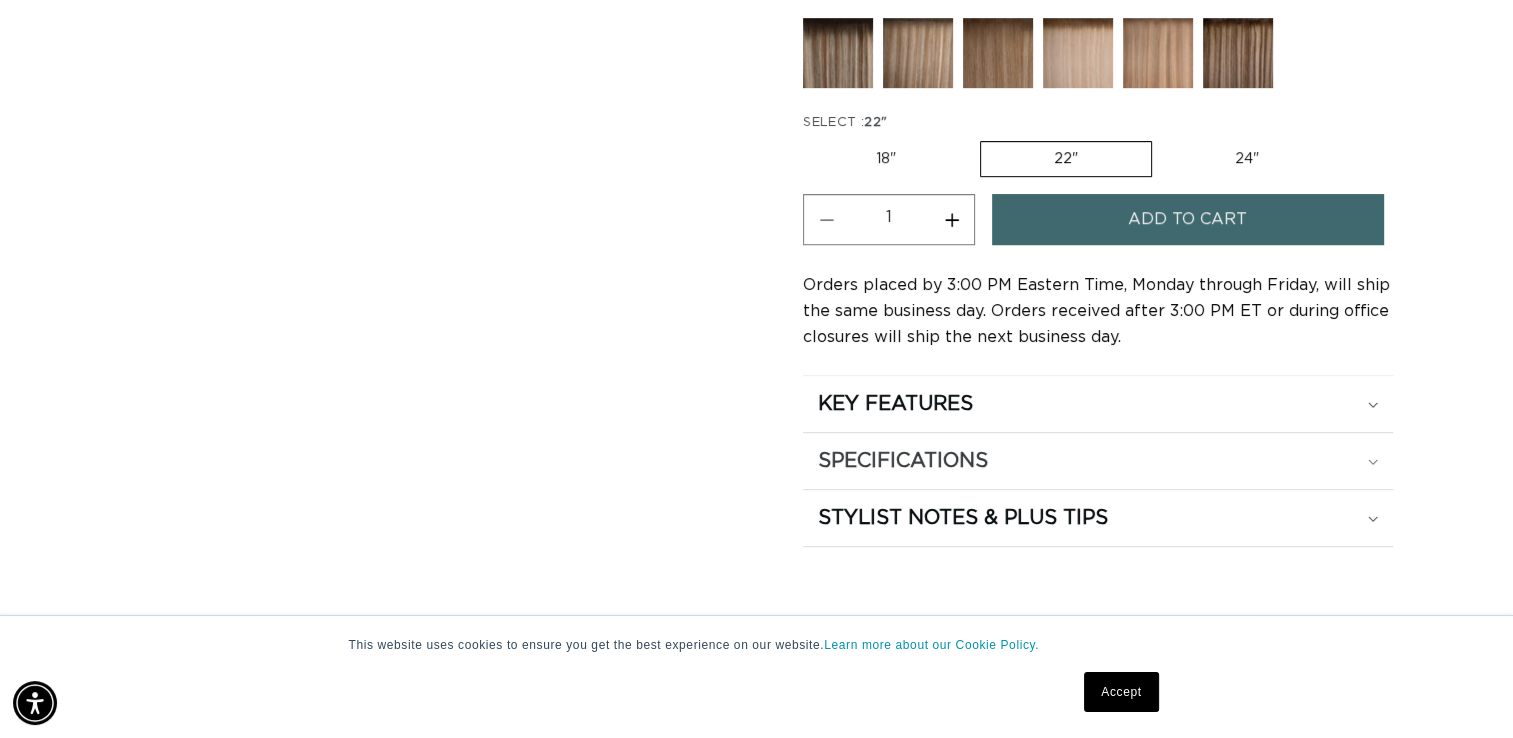 click on "SPECIFICATIONS" at bounding box center (1098, 404) 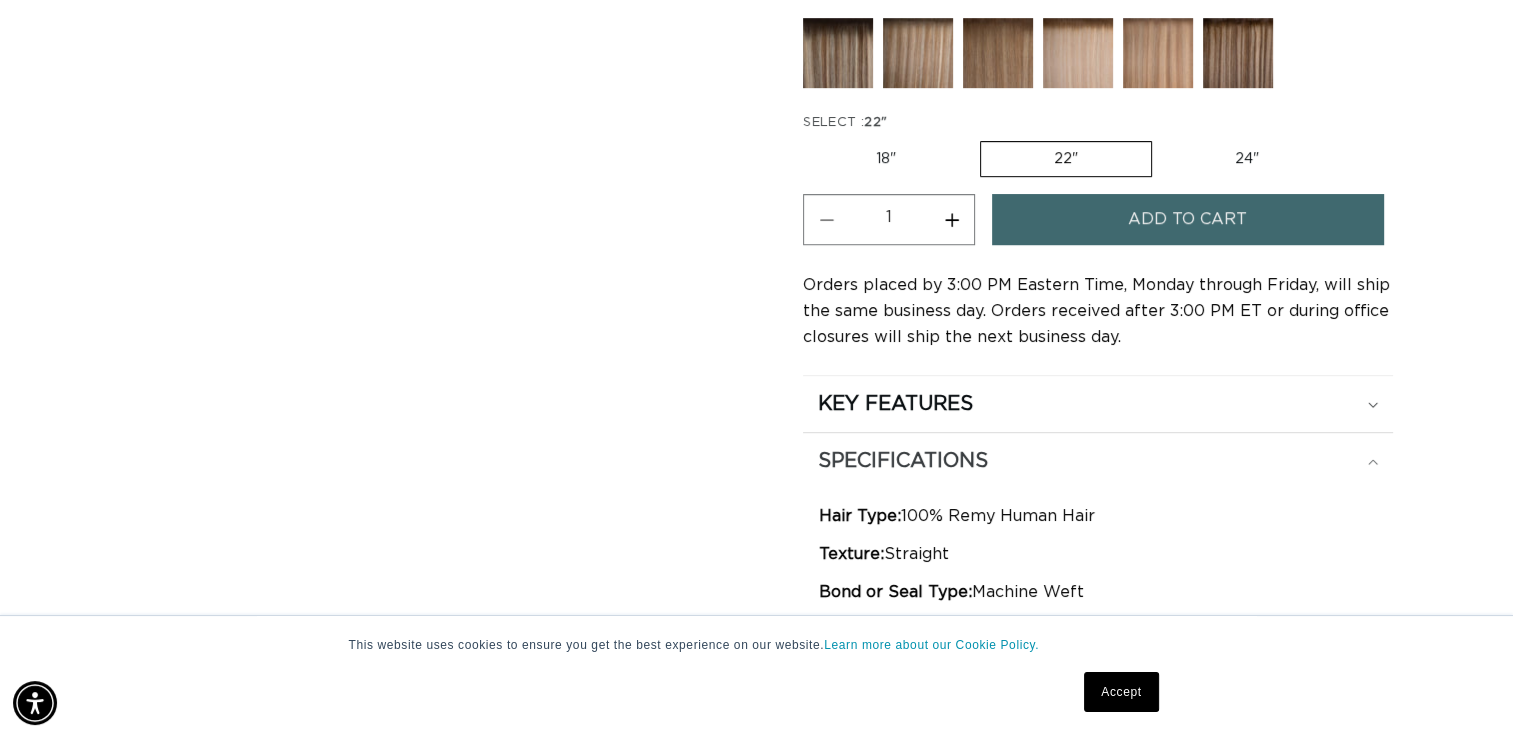 scroll, scrollTop: 0, scrollLeft: 2741, axis: horizontal 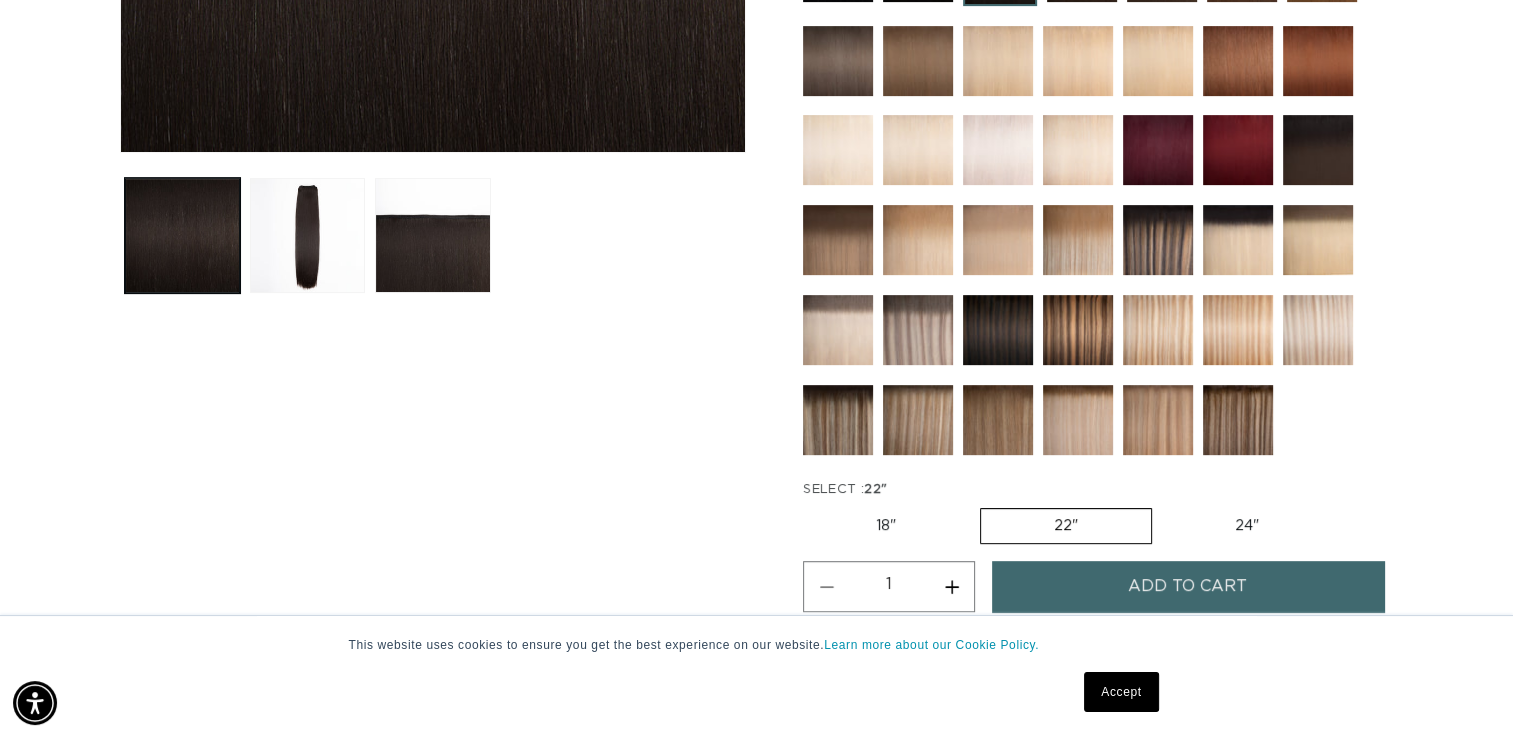 click on "Add to cart" at bounding box center [1187, 586] 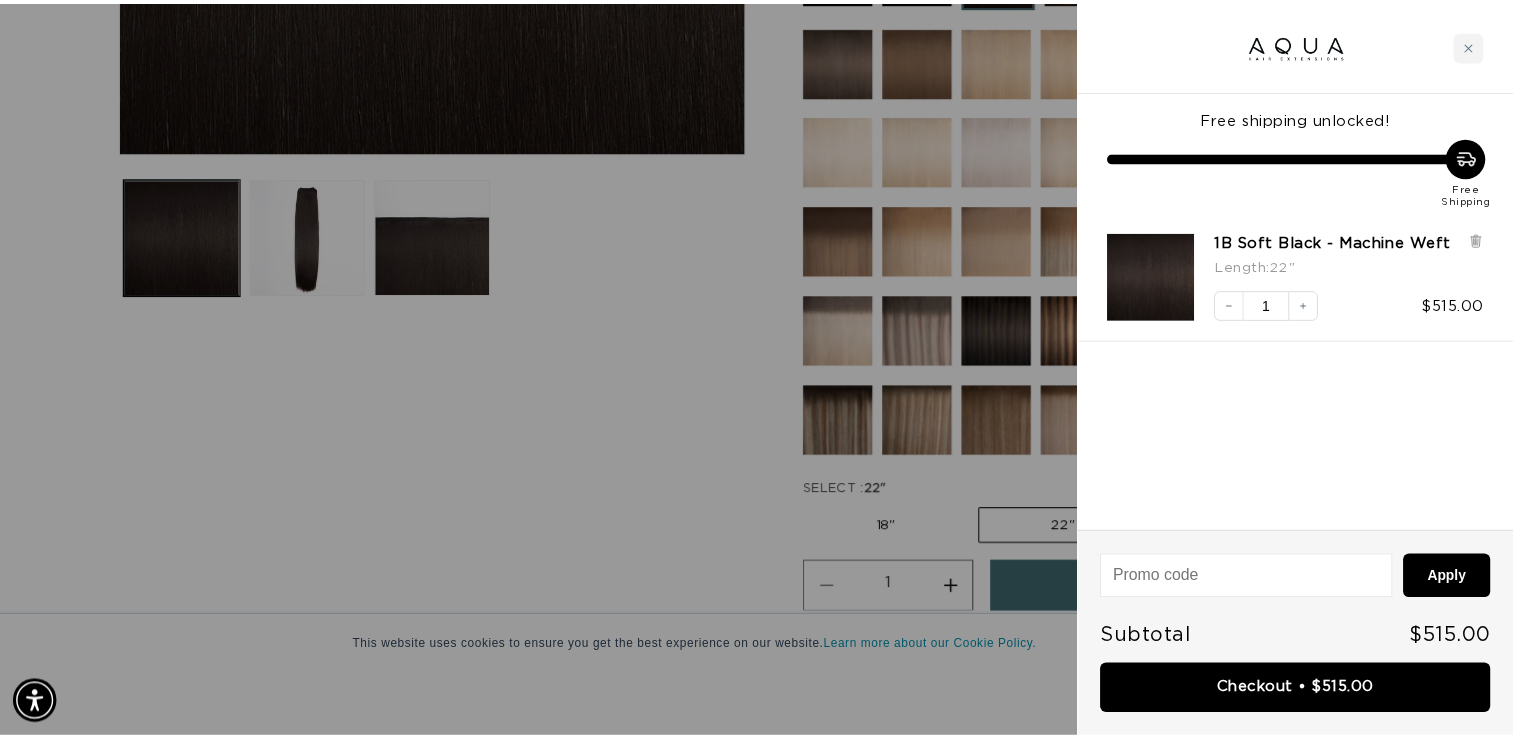 scroll, scrollTop: 0, scrollLeft: 1386, axis: horizontal 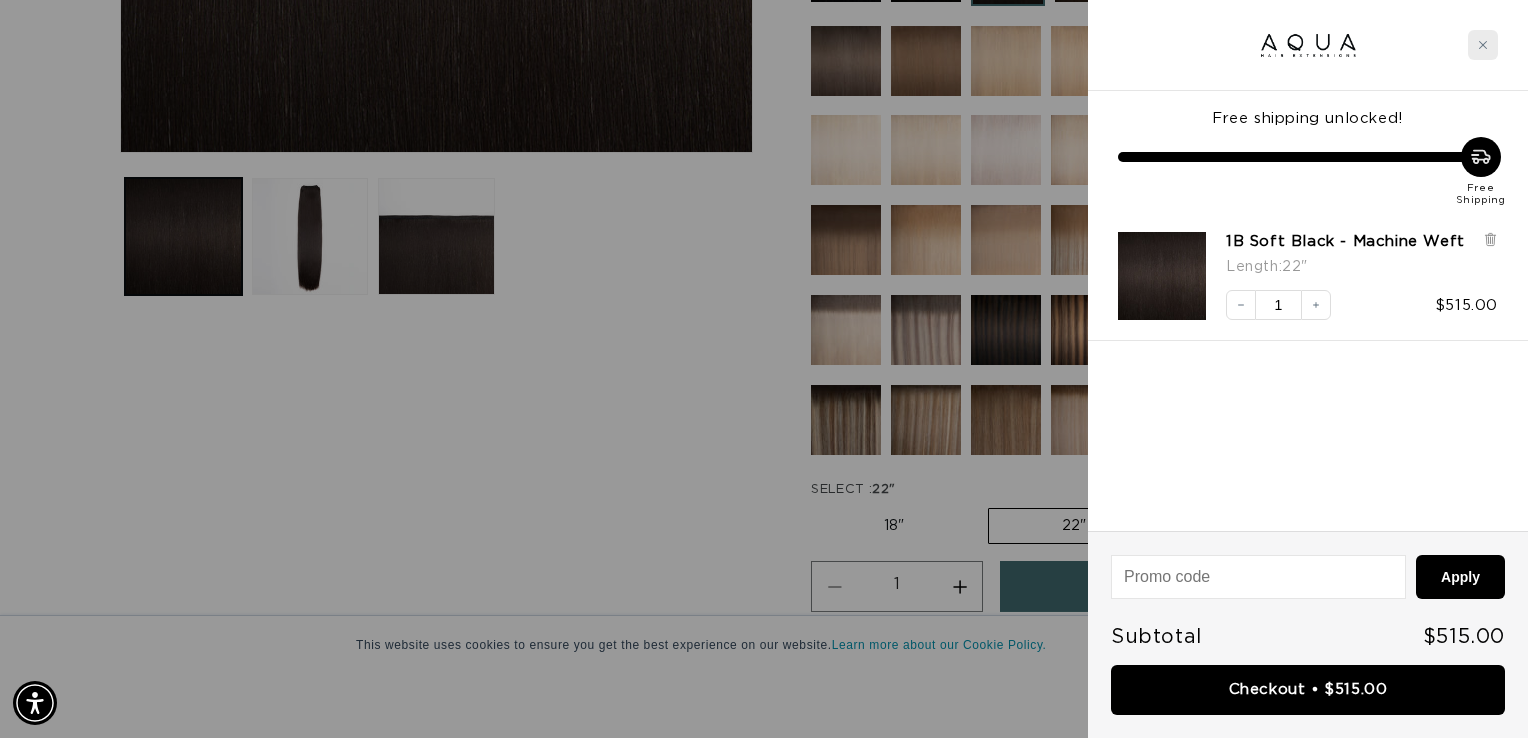 click 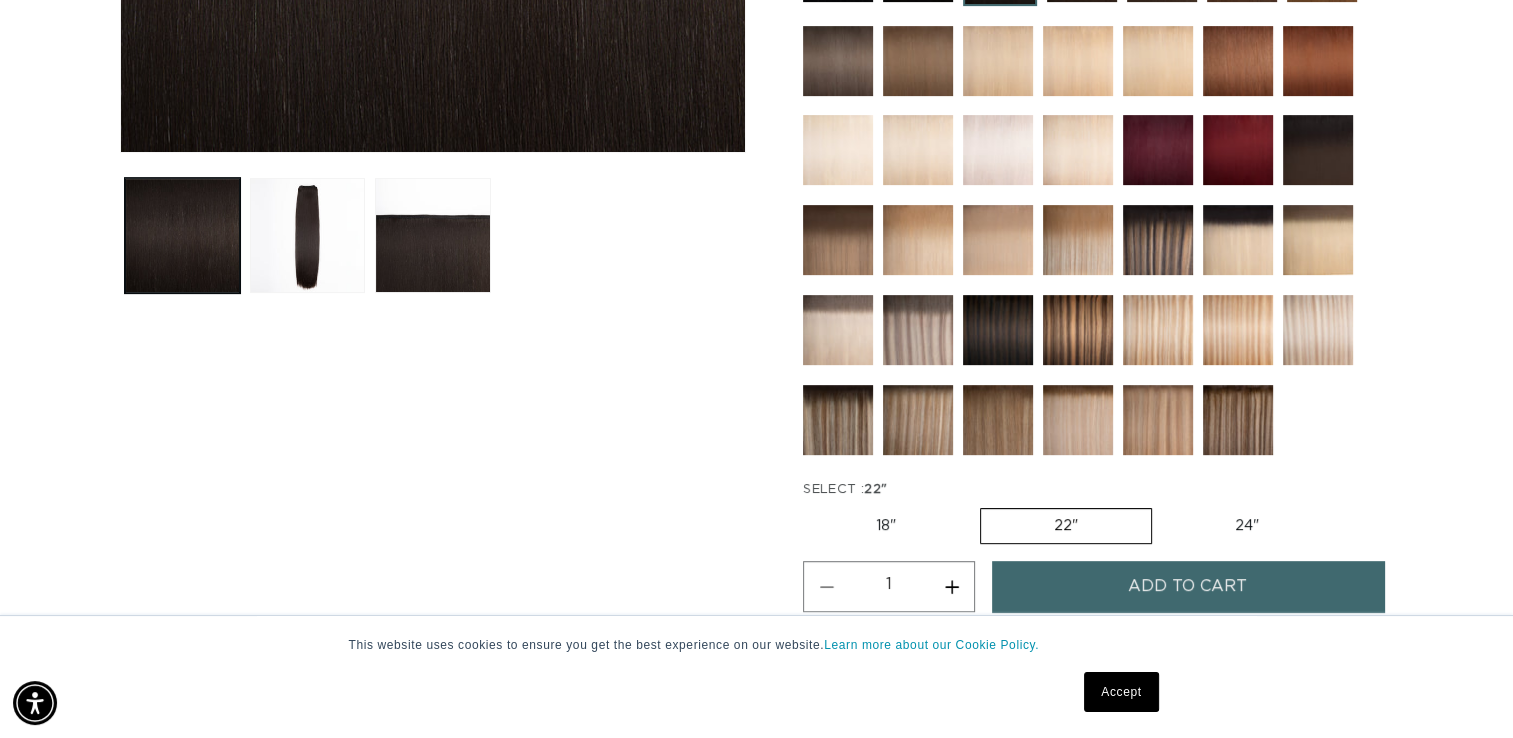 scroll, scrollTop: 0, scrollLeft: 2741, axis: horizontal 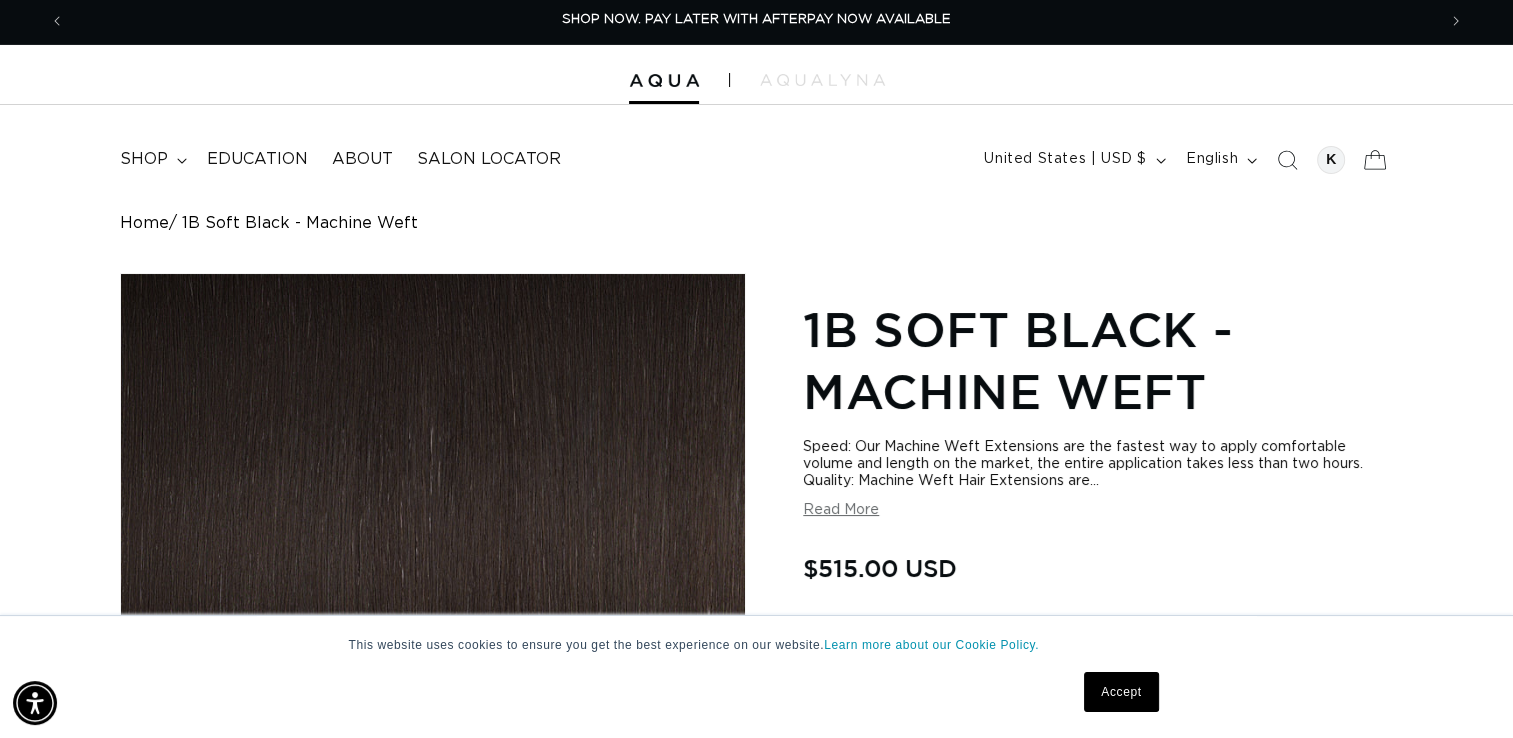 click 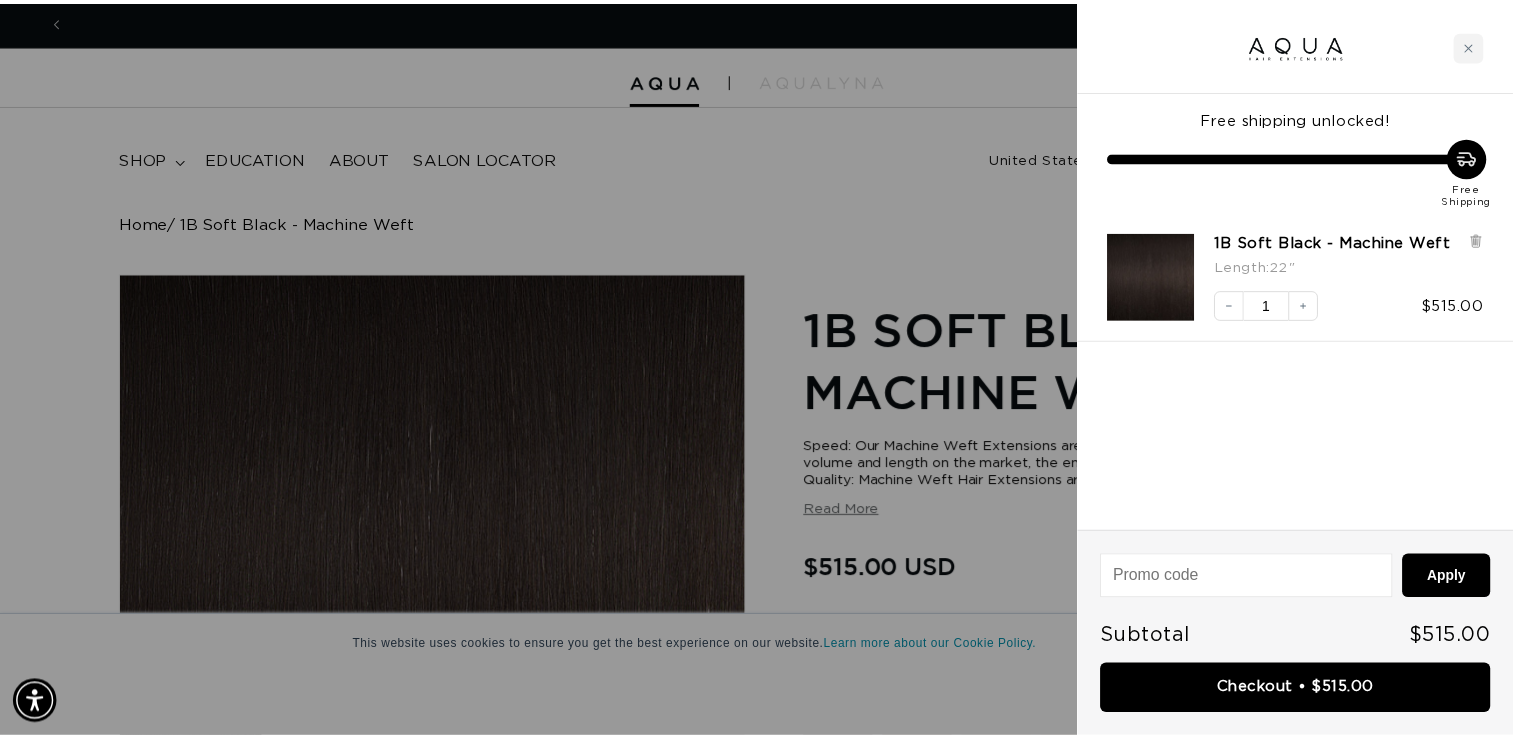 scroll, scrollTop: 0, scrollLeft: 2772, axis: horizontal 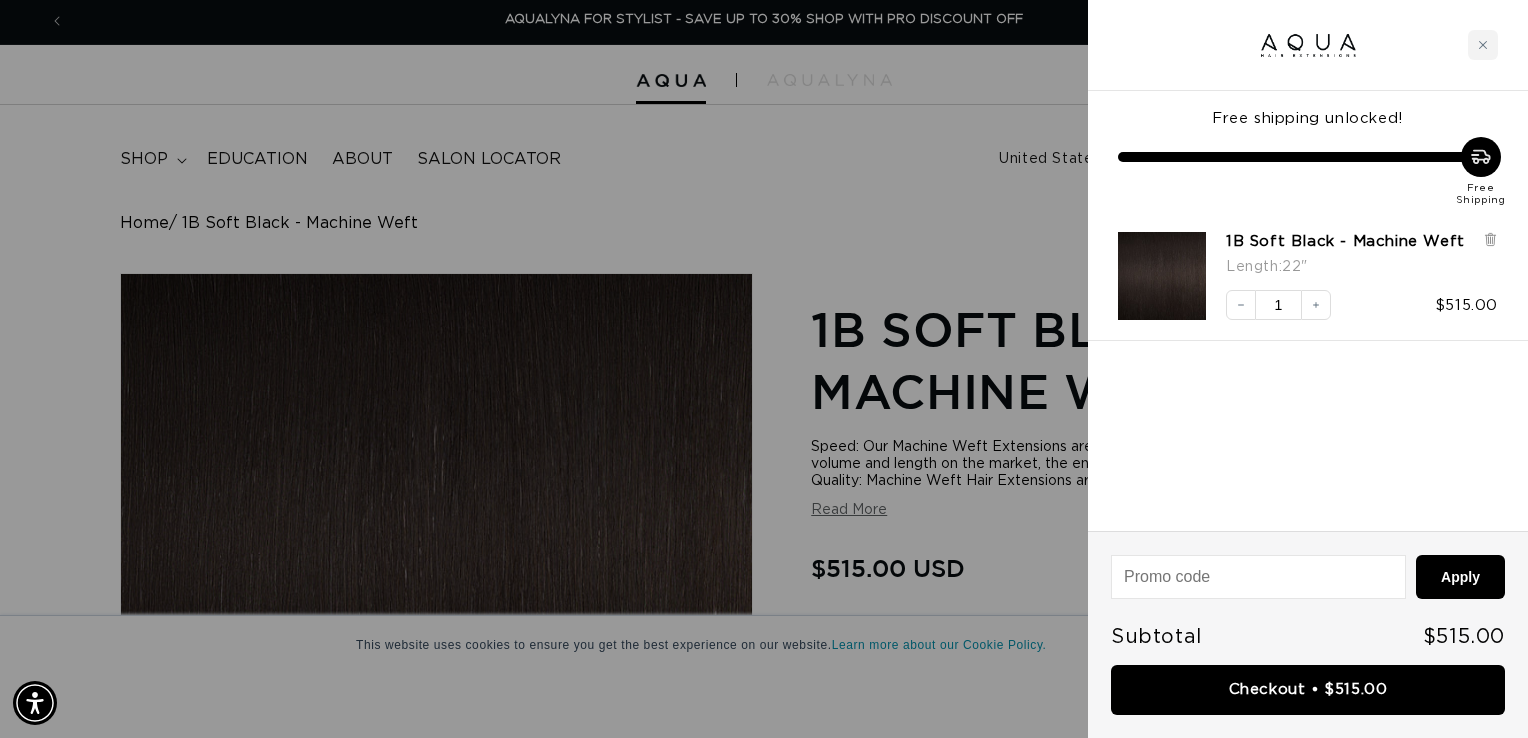 click at bounding box center [764, 369] 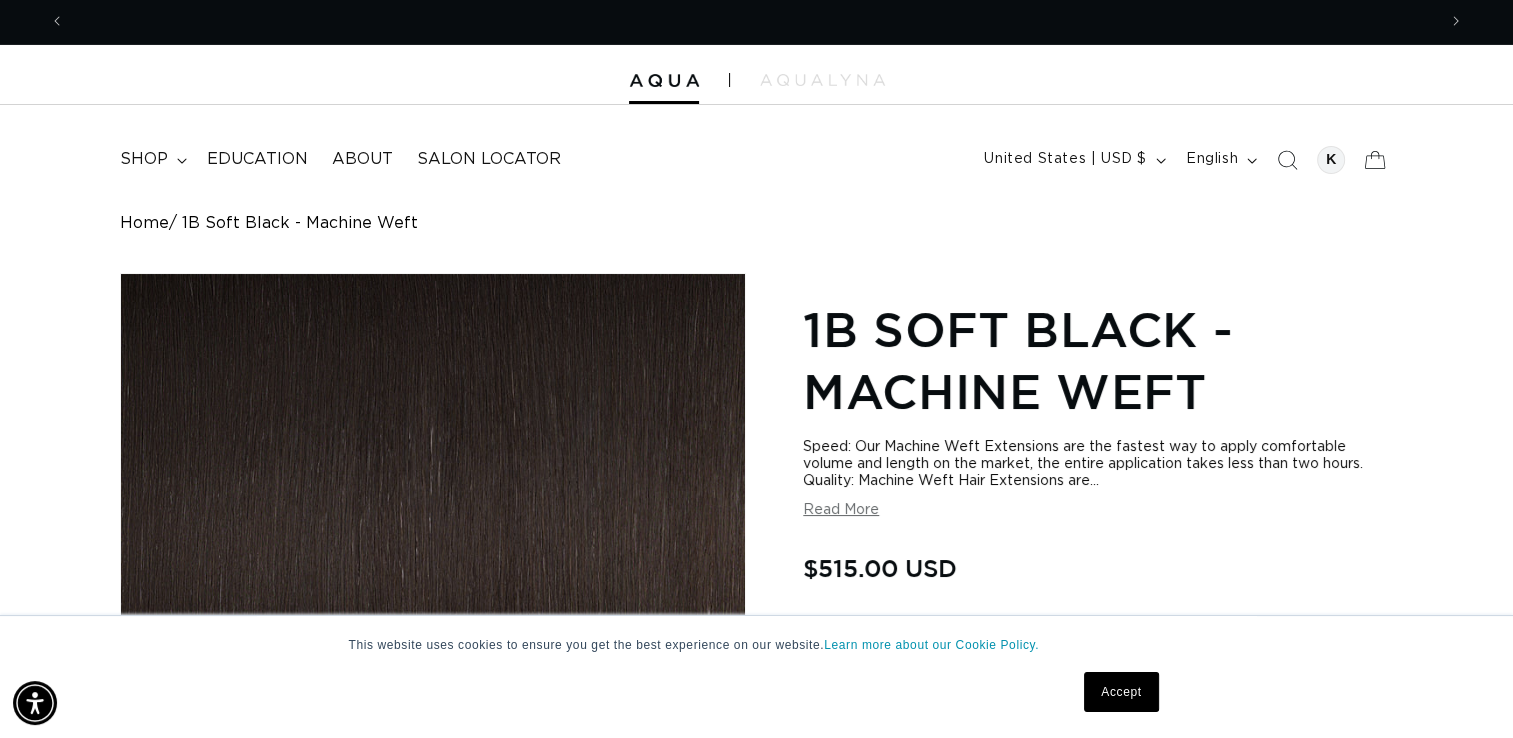 scroll, scrollTop: 0, scrollLeft: 0, axis: both 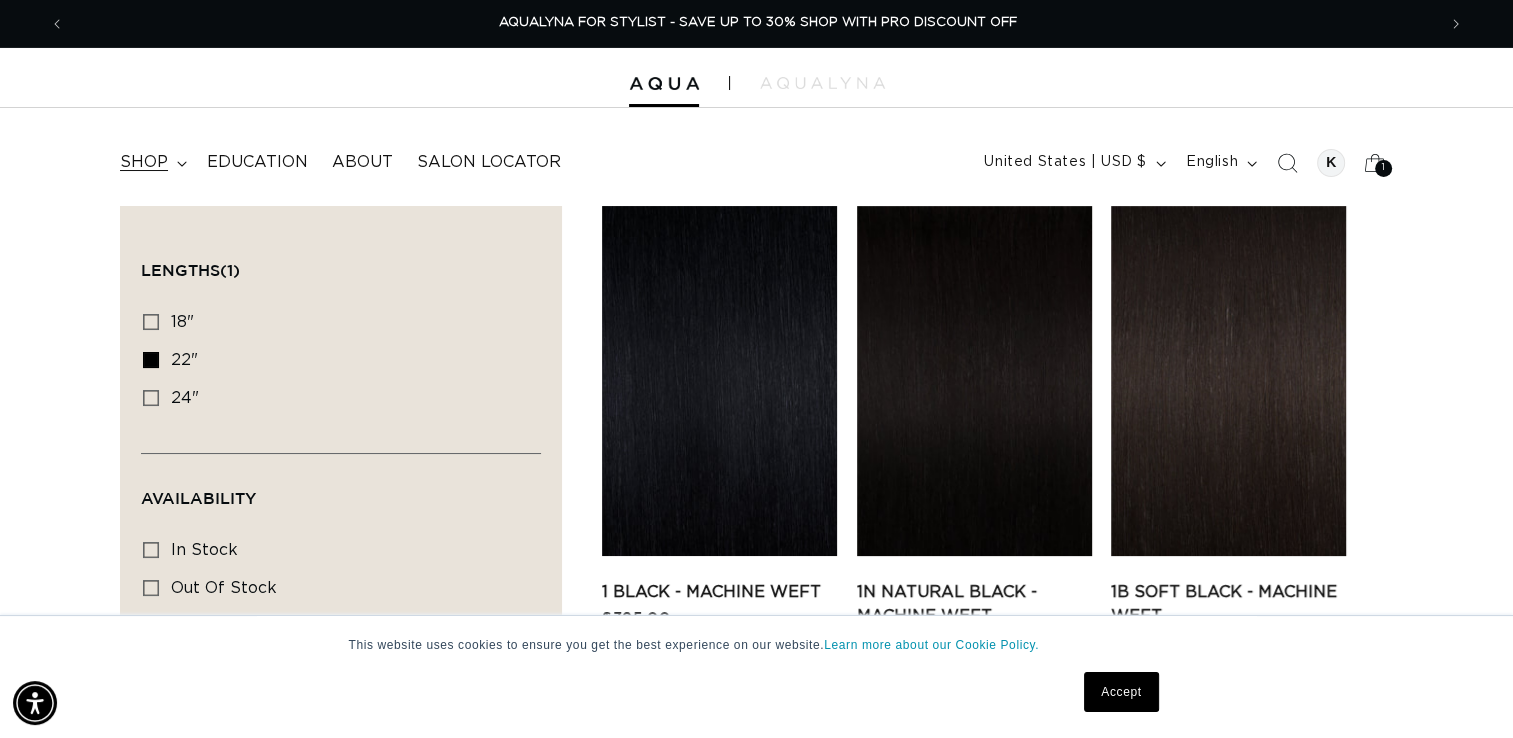 click on "shop" at bounding box center (151, 162) 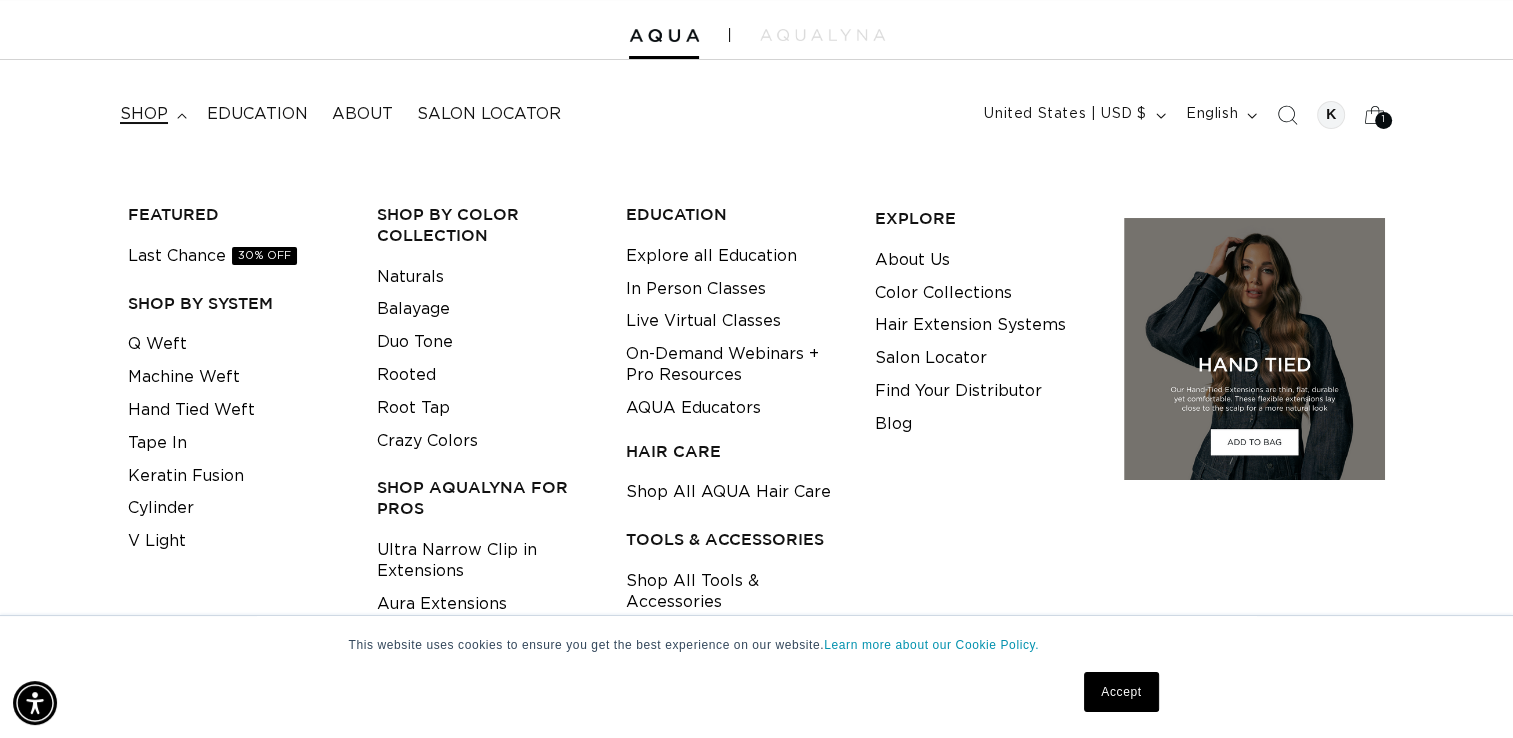 scroll, scrollTop: 66, scrollLeft: 0, axis: vertical 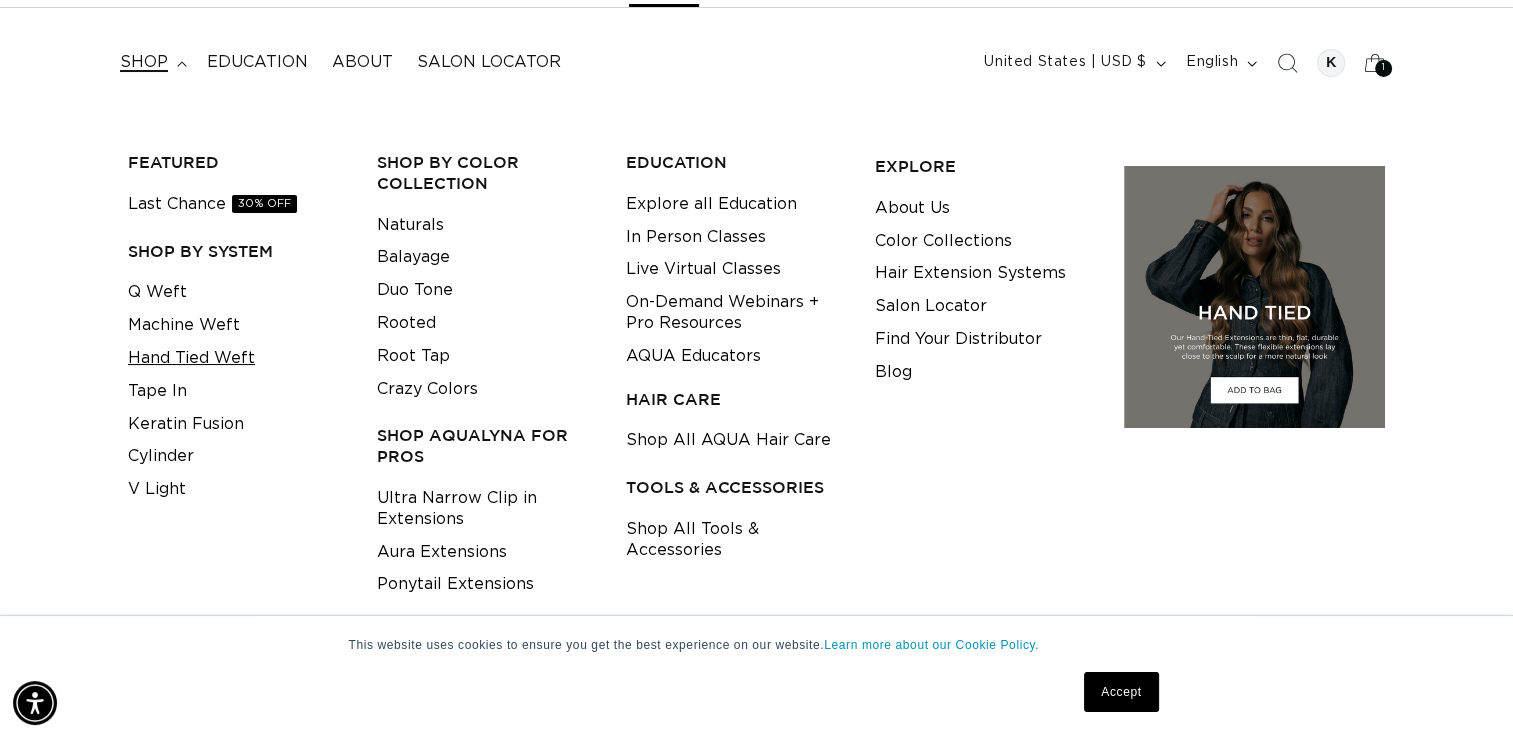 click on "Hand Tied Weft" at bounding box center [191, 358] 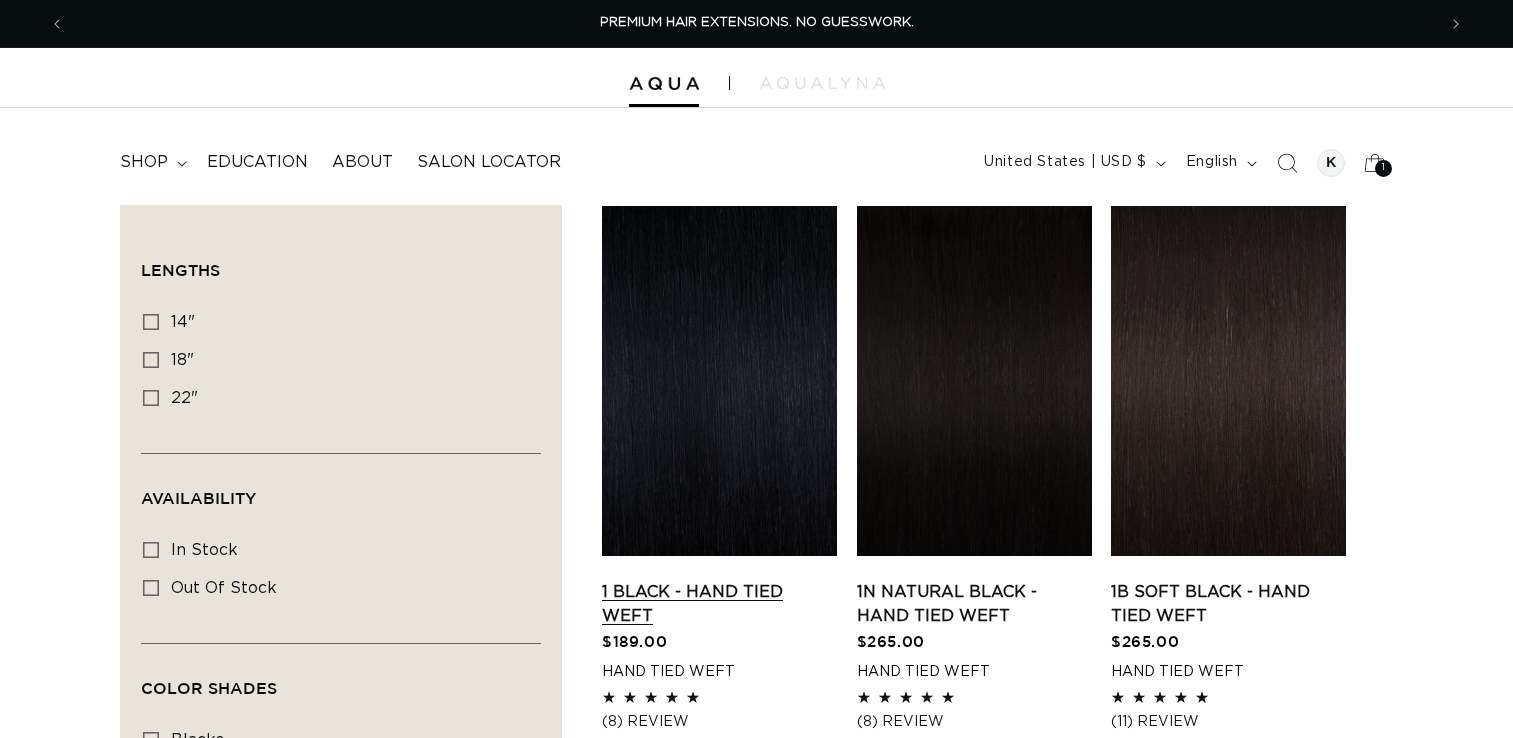 scroll, scrollTop: 0, scrollLeft: 0, axis: both 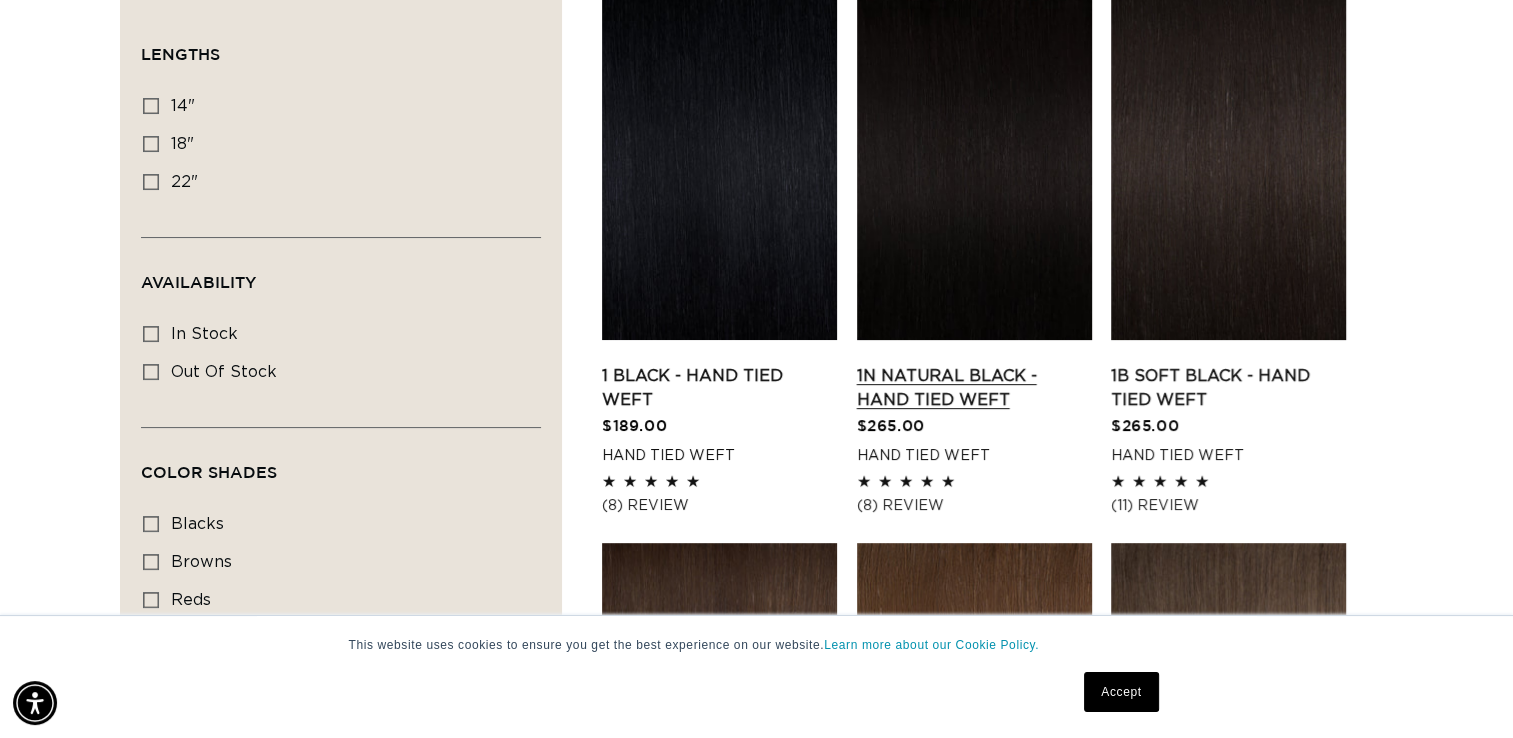click on "1N Natural Black - Hand Tied Weft" at bounding box center [974, 388] 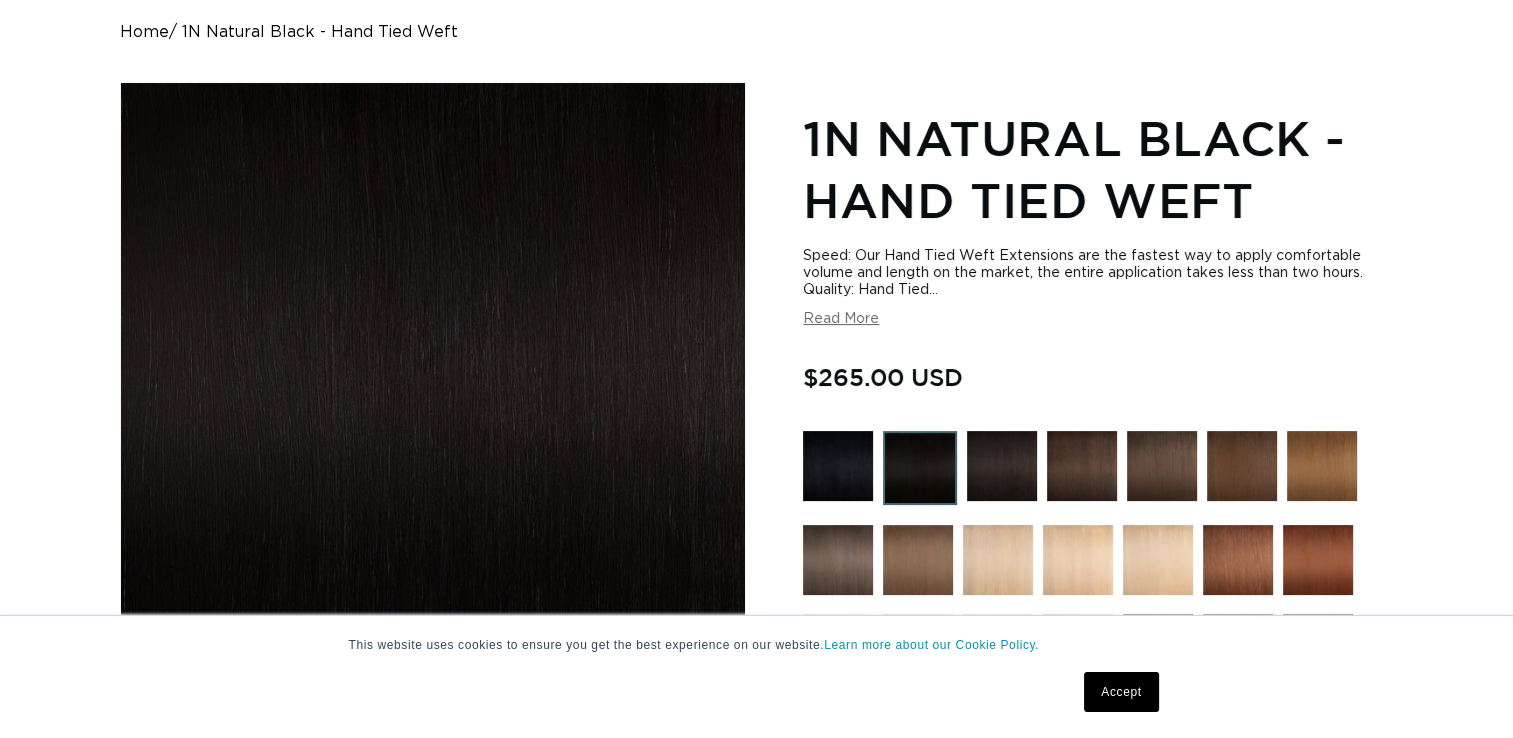 scroll, scrollTop: 263, scrollLeft: 0, axis: vertical 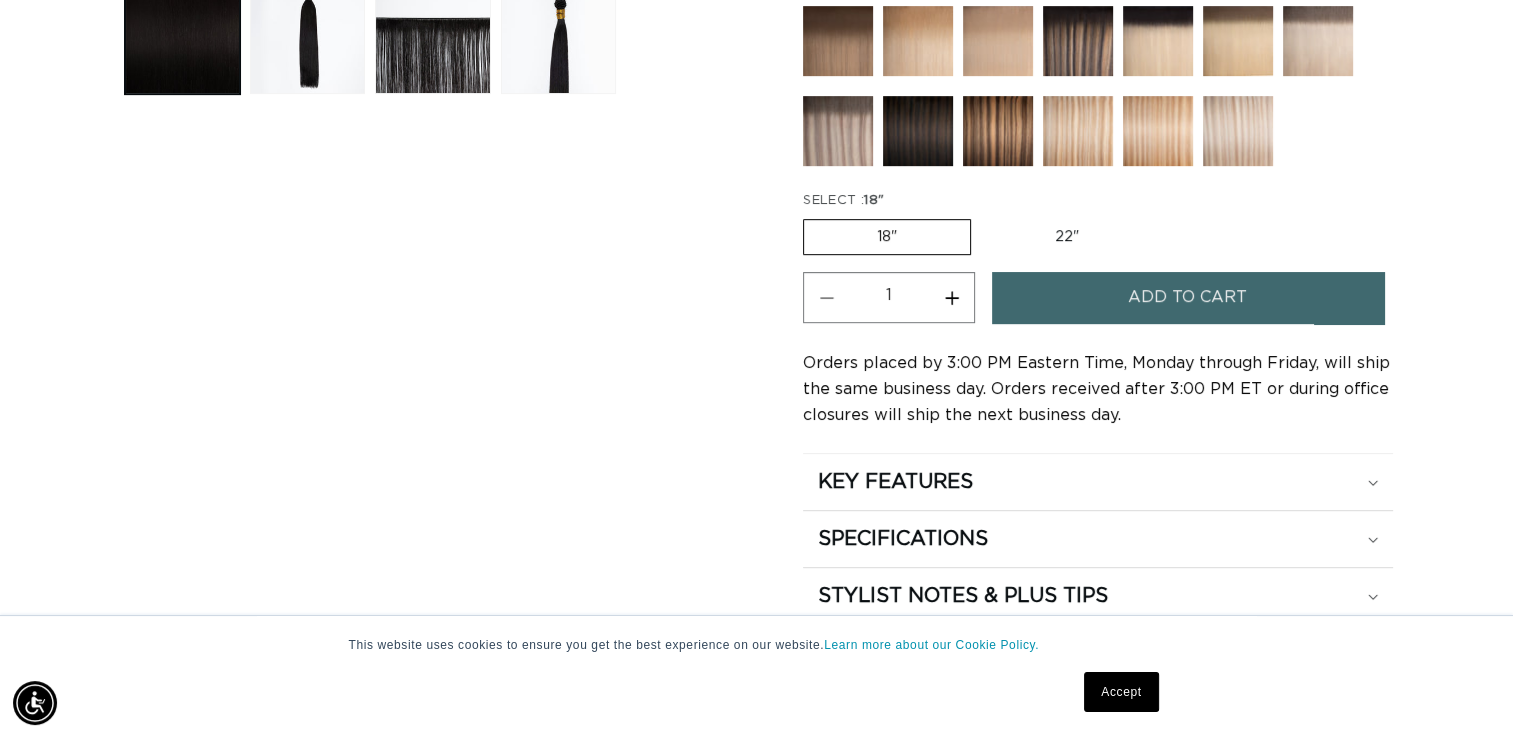 click on "22" Variant sold out or unavailable" at bounding box center (1067, 237) 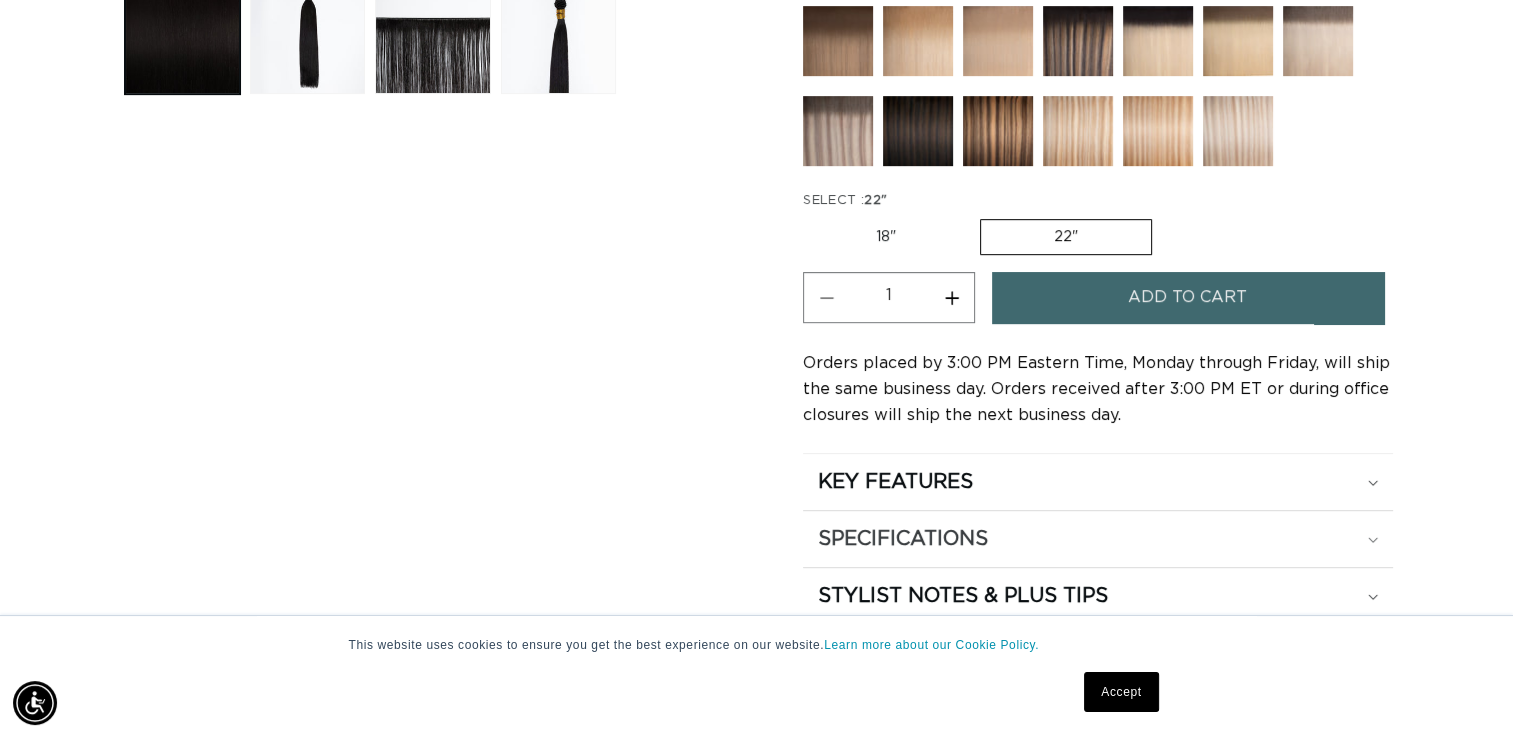 scroll, scrollTop: 0, scrollLeft: 2741, axis: horizontal 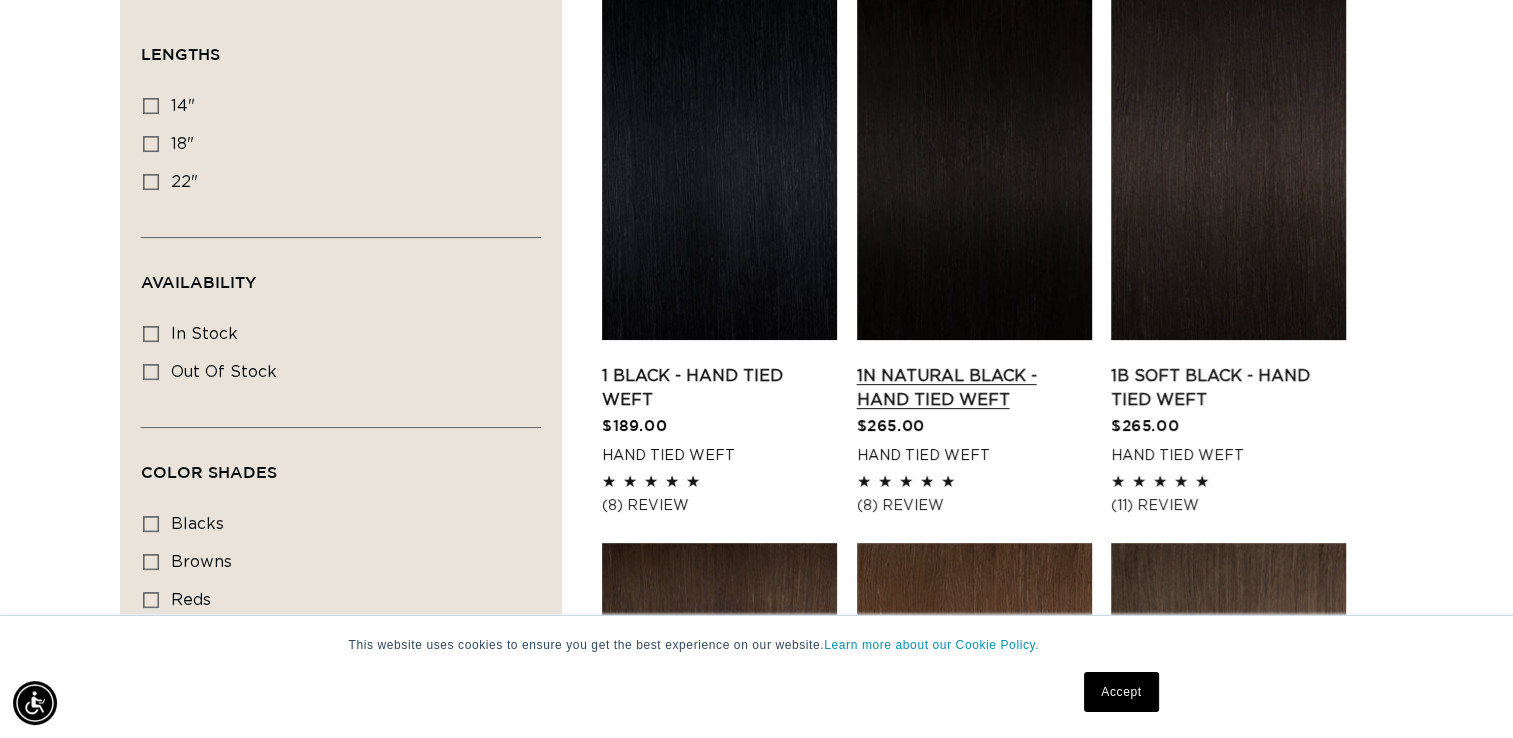 click on "1N Natural Black - Hand Tied Weft" at bounding box center [974, 388] 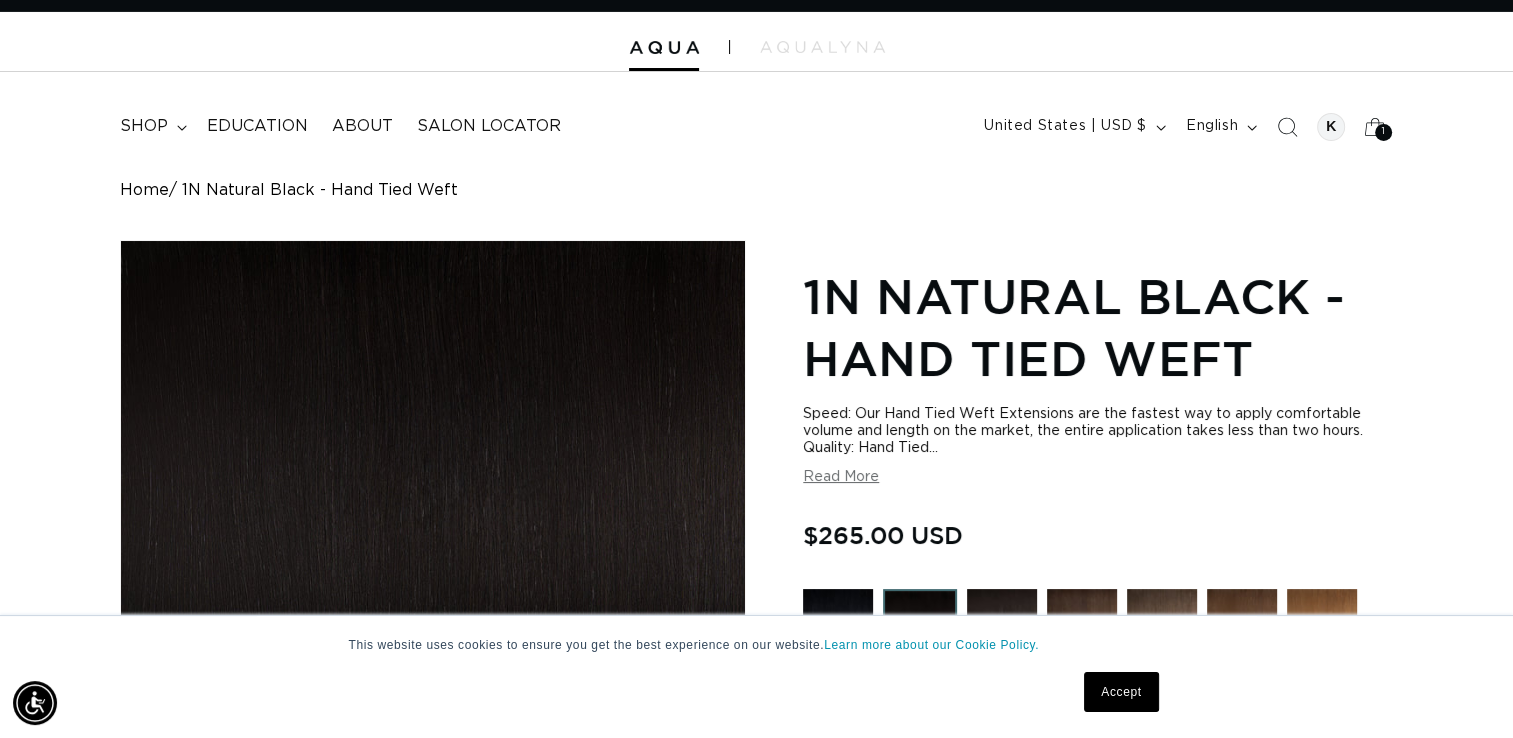 scroll, scrollTop: 144, scrollLeft: 0, axis: vertical 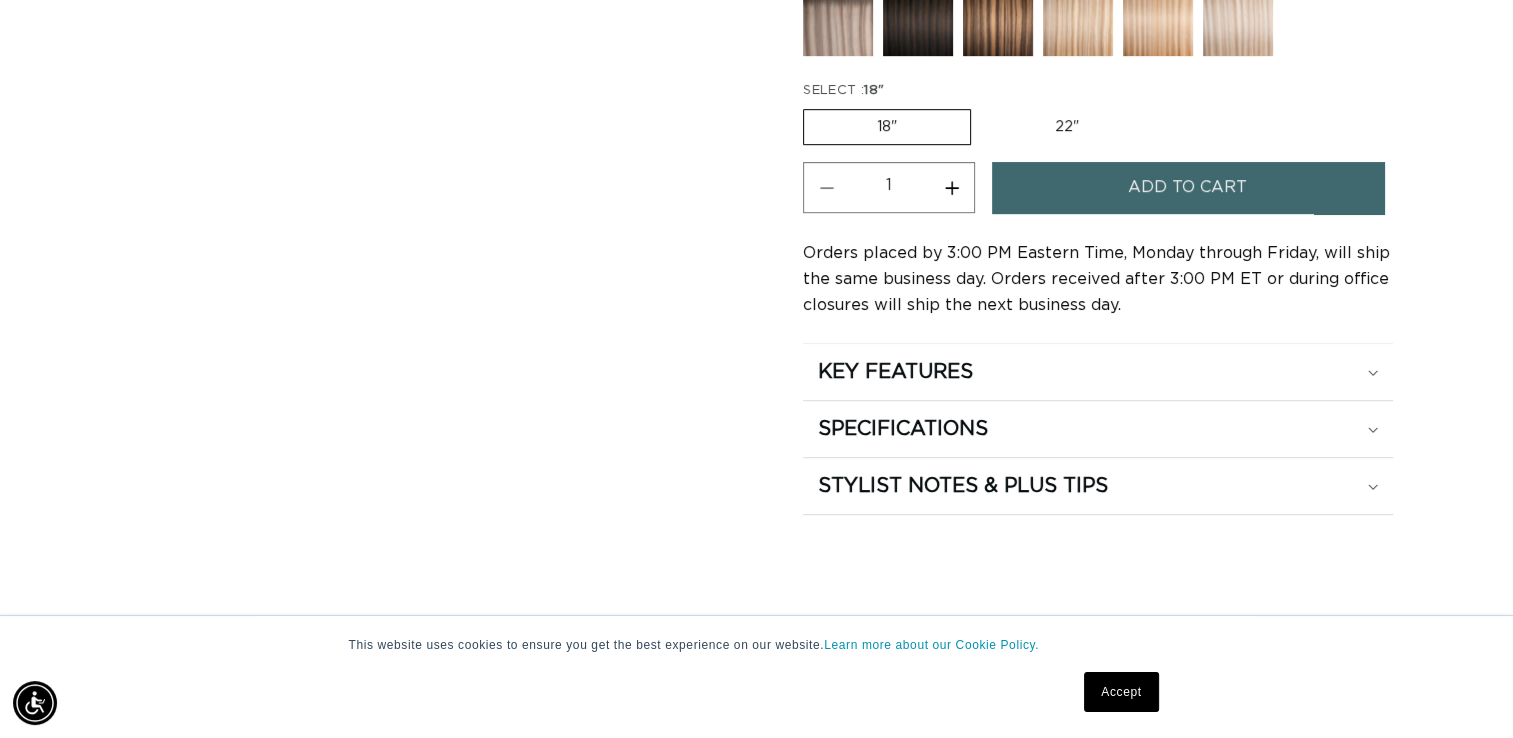 click on "22" Variant sold out or unavailable" at bounding box center [1067, 127] 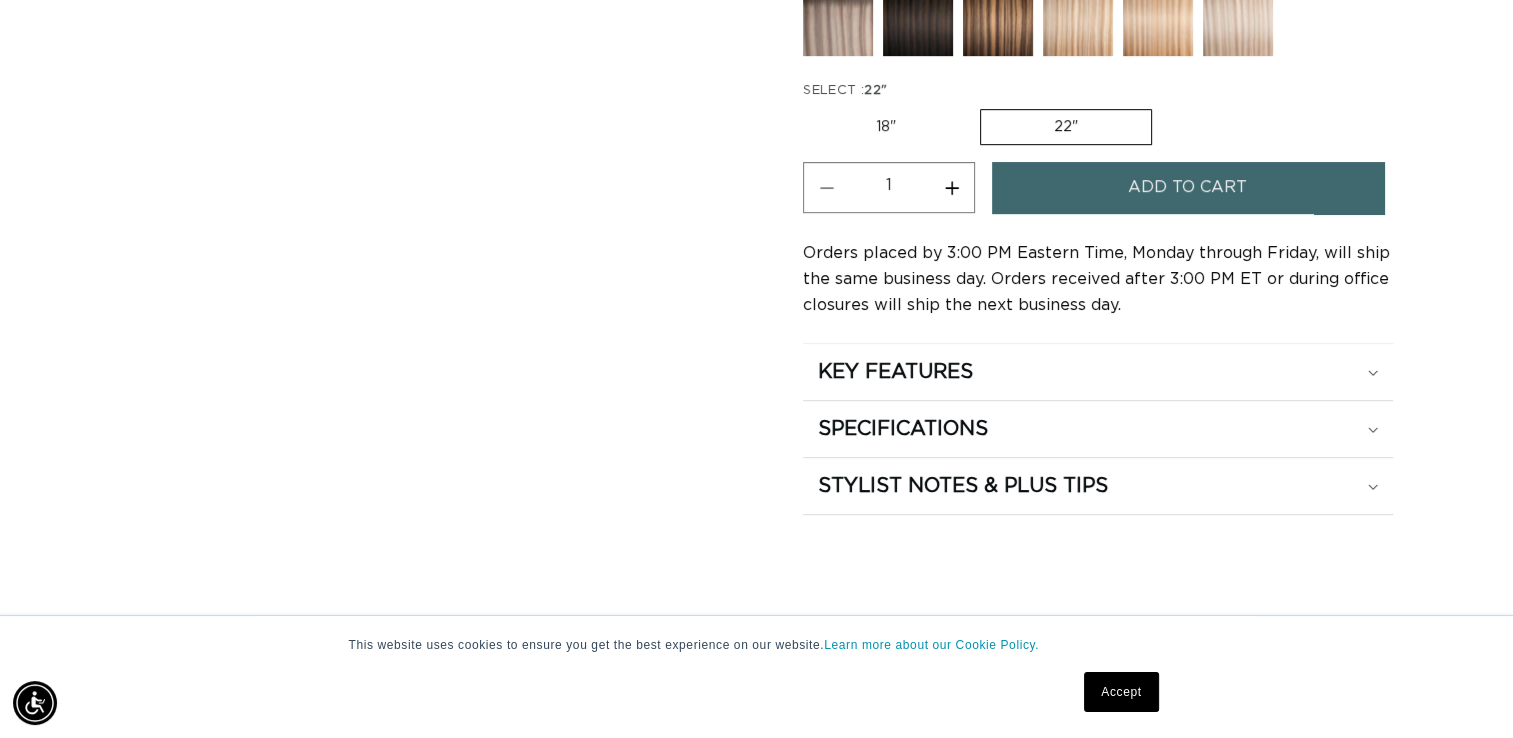 scroll, scrollTop: 0, scrollLeft: 1371, axis: horizontal 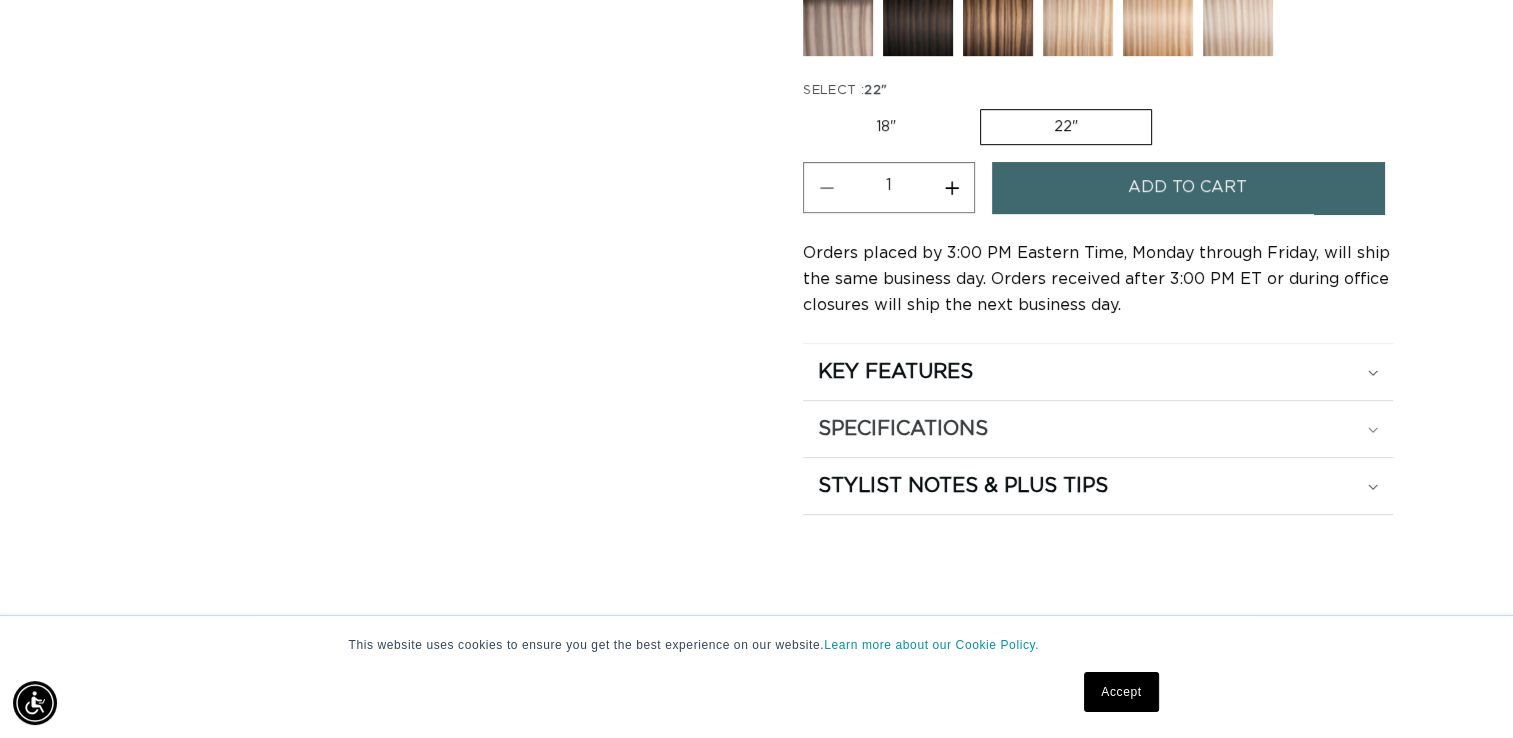 click on "SPECIFICATIONS" at bounding box center (1098, 372) 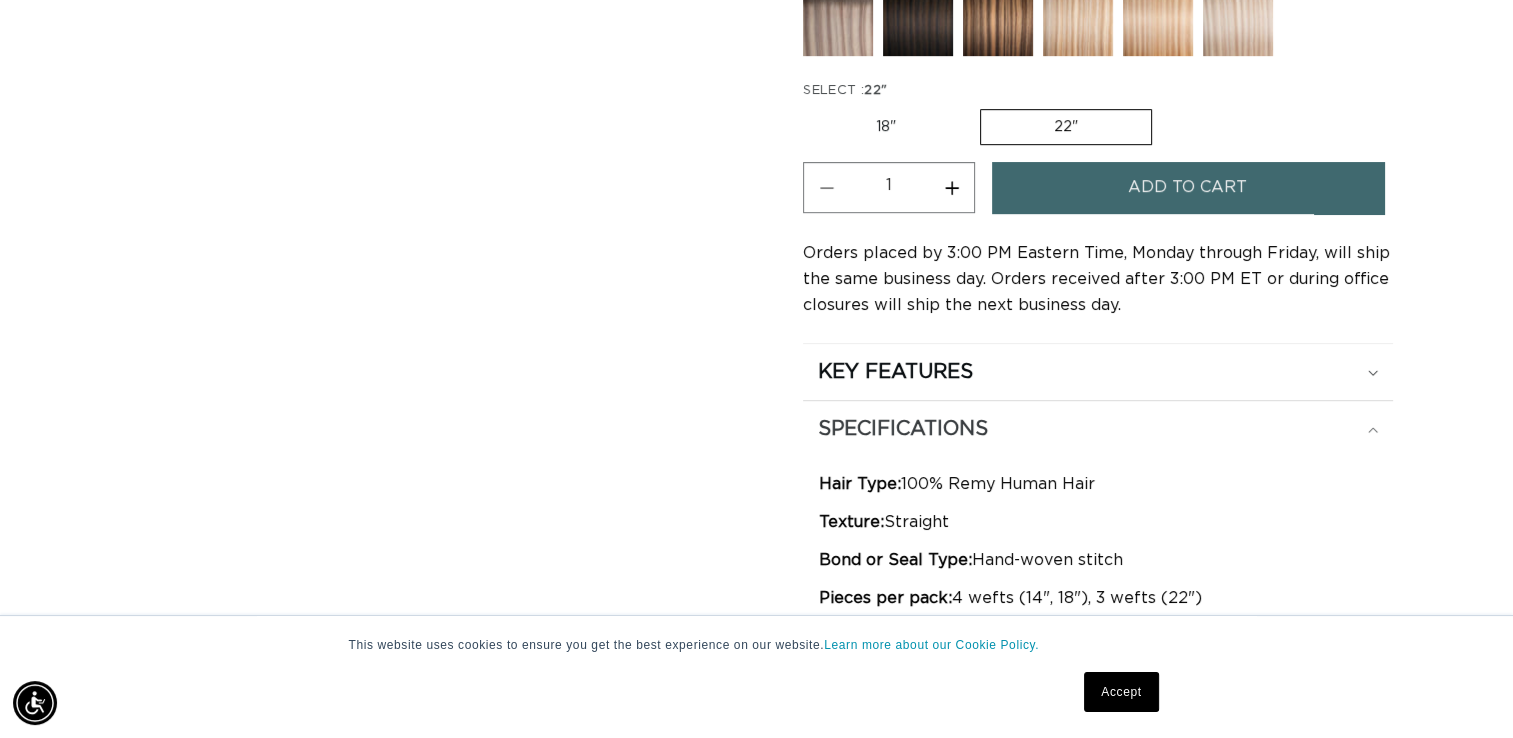 scroll, scrollTop: 0, scrollLeft: 2741, axis: horizontal 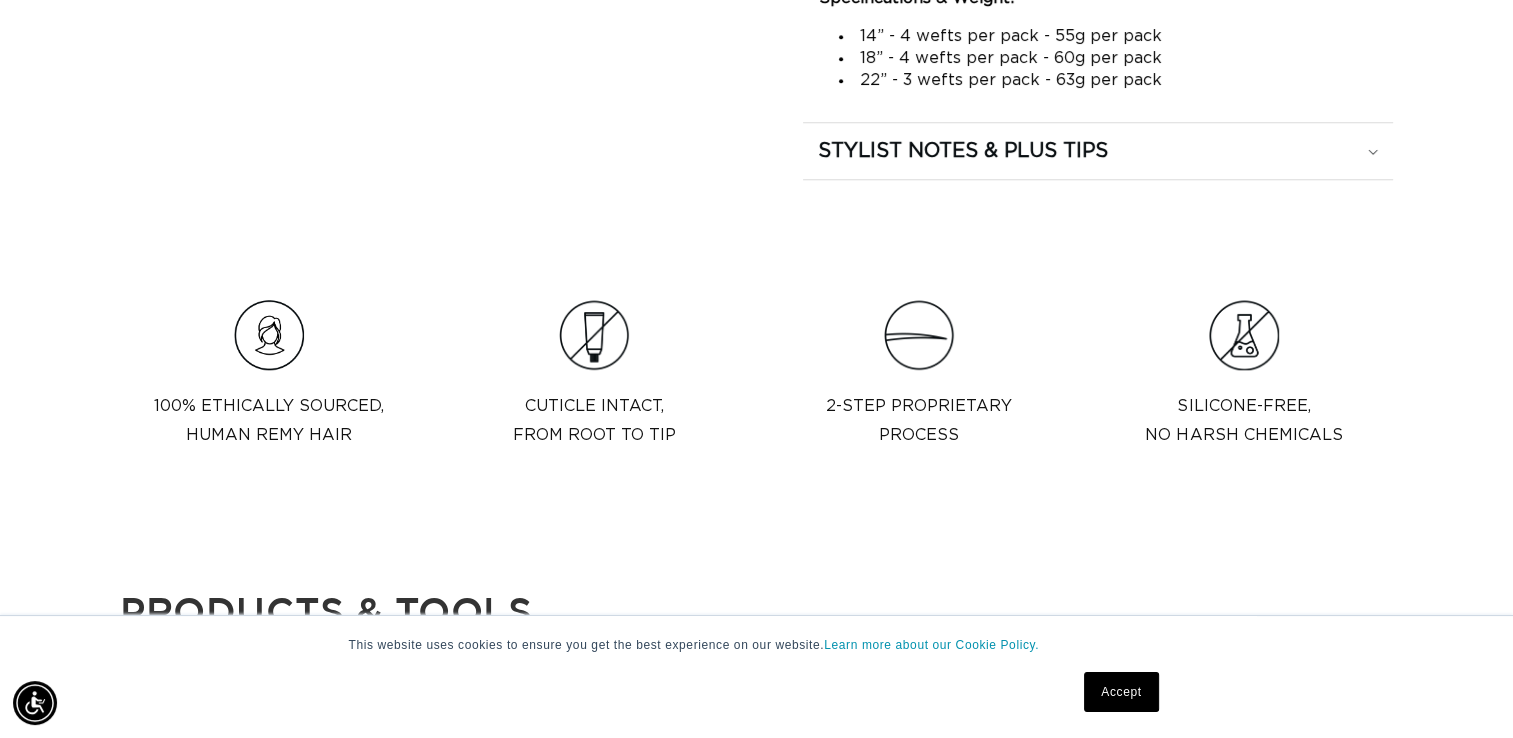 click on "2-step proprietary process" at bounding box center (919, 383) 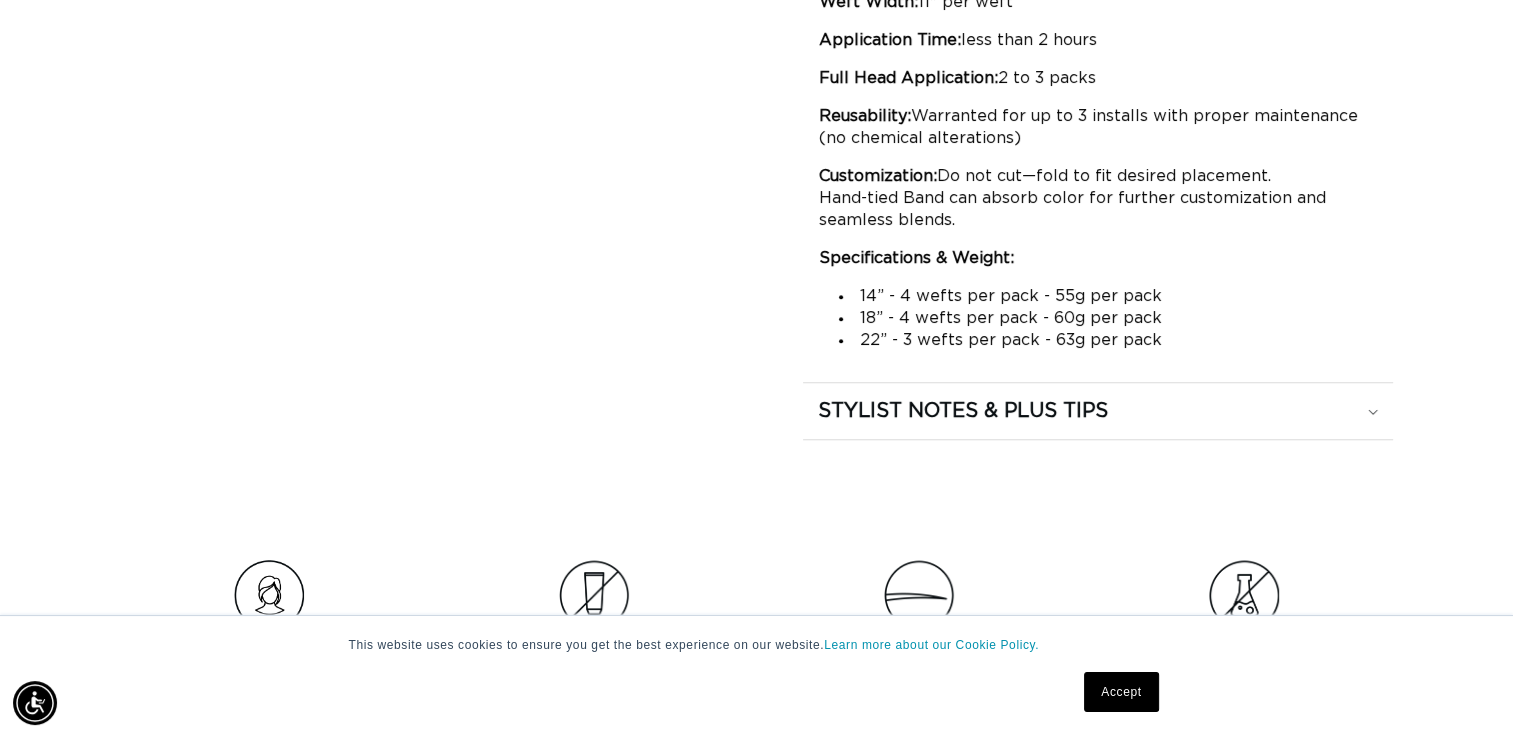 scroll, scrollTop: 1611, scrollLeft: 0, axis: vertical 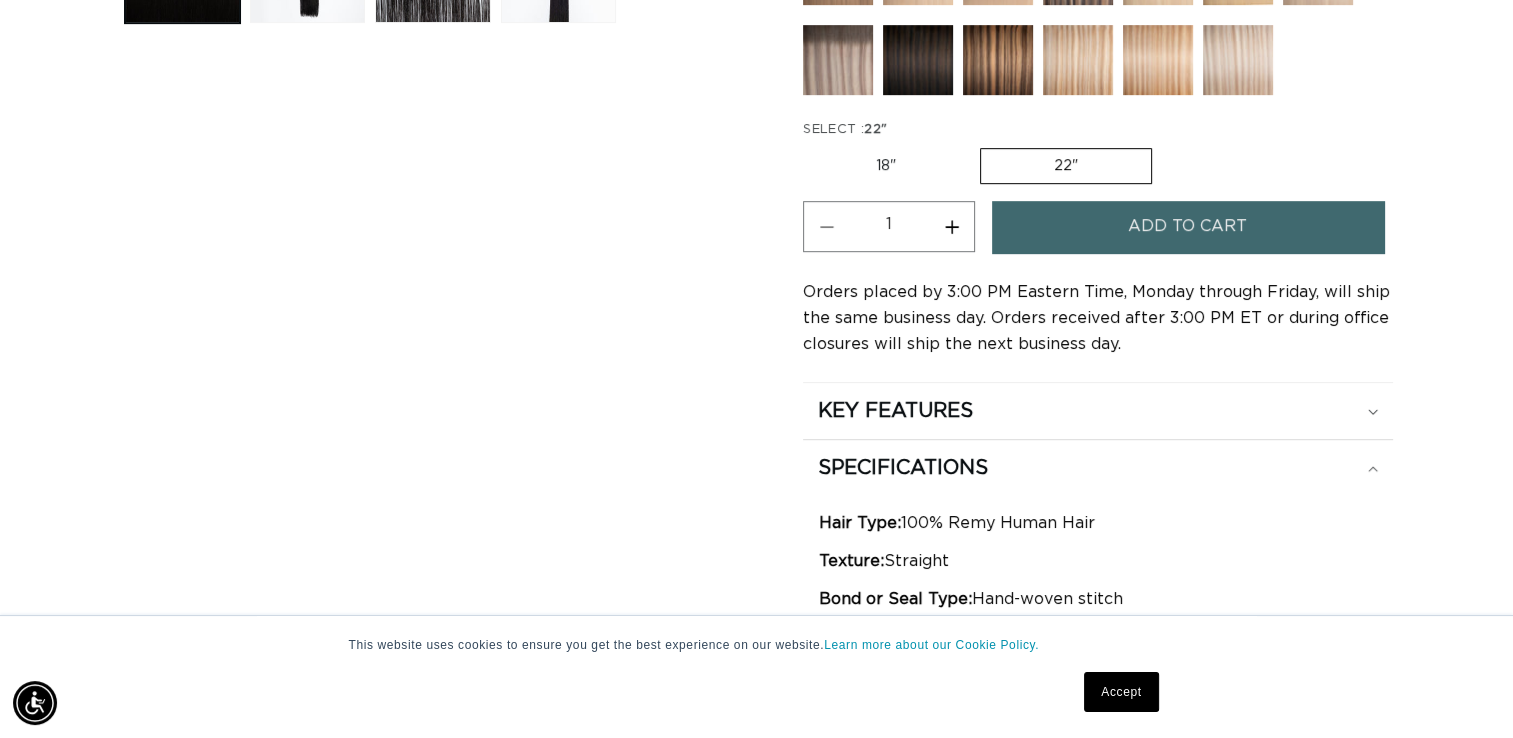 click on "Add to cart" at bounding box center [1187, 226] 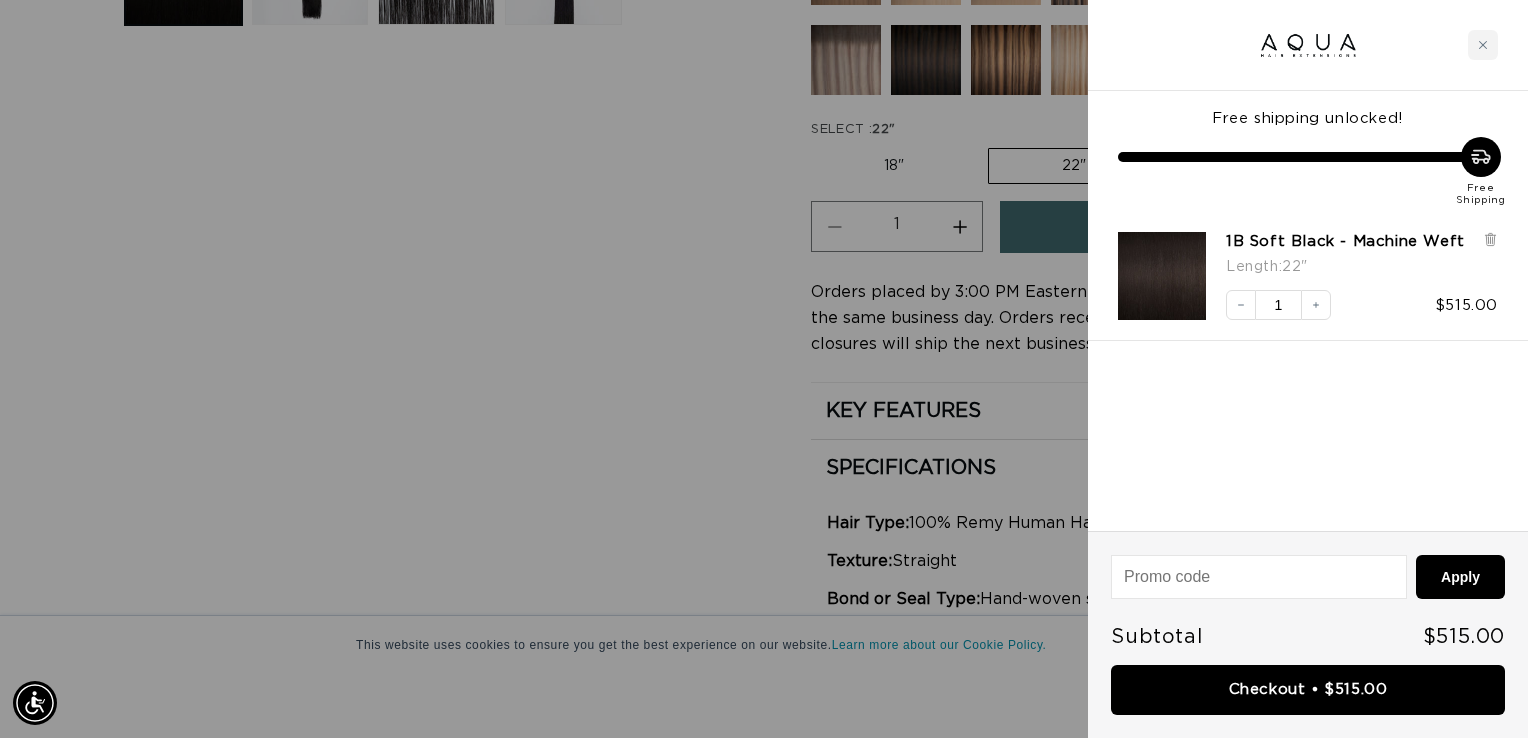 scroll, scrollTop: 0, scrollLeft: 1386, axis: horizontal 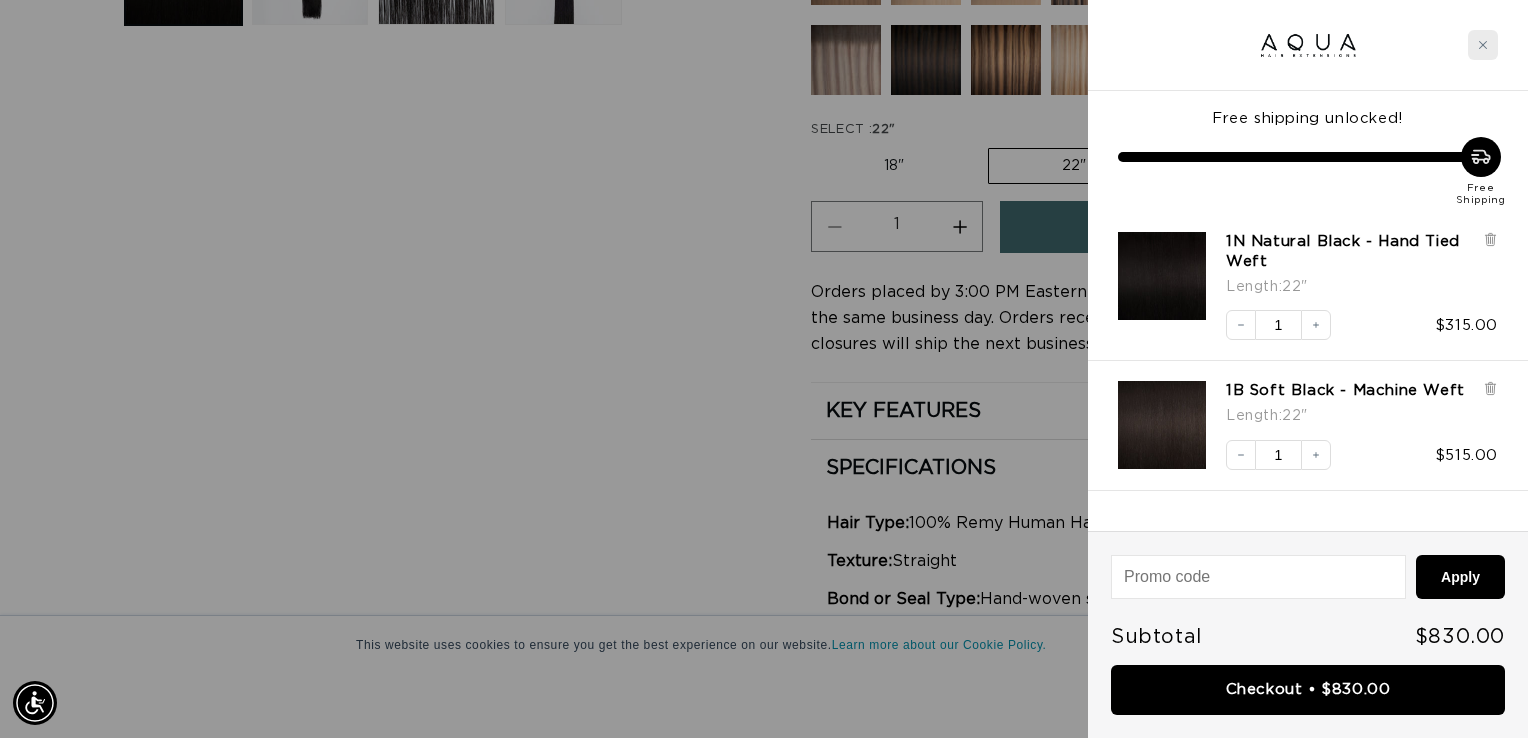 click at bounding box center [1483, 45] 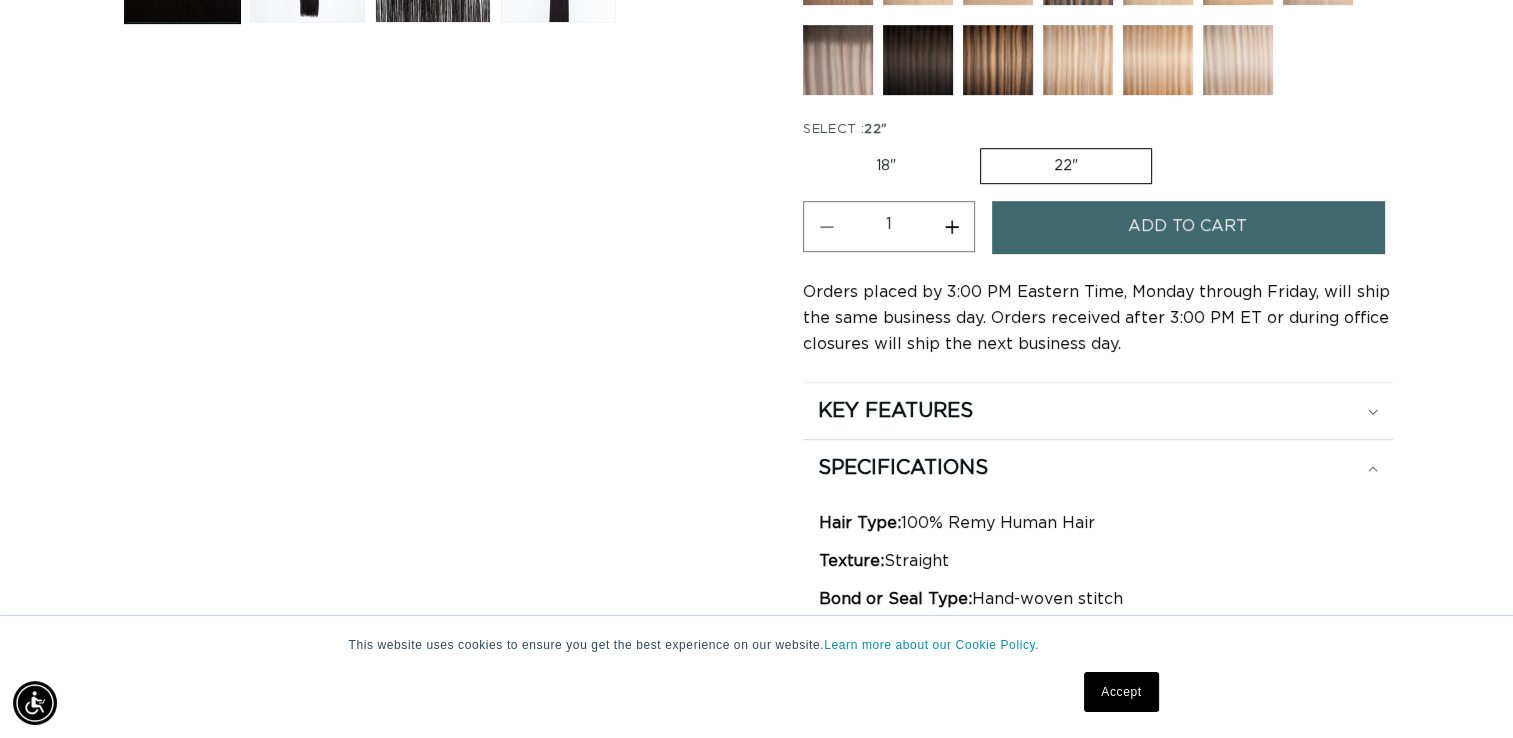 scroll, scrollTop: 0, scrollLeft: 2741, axis: horizontal 